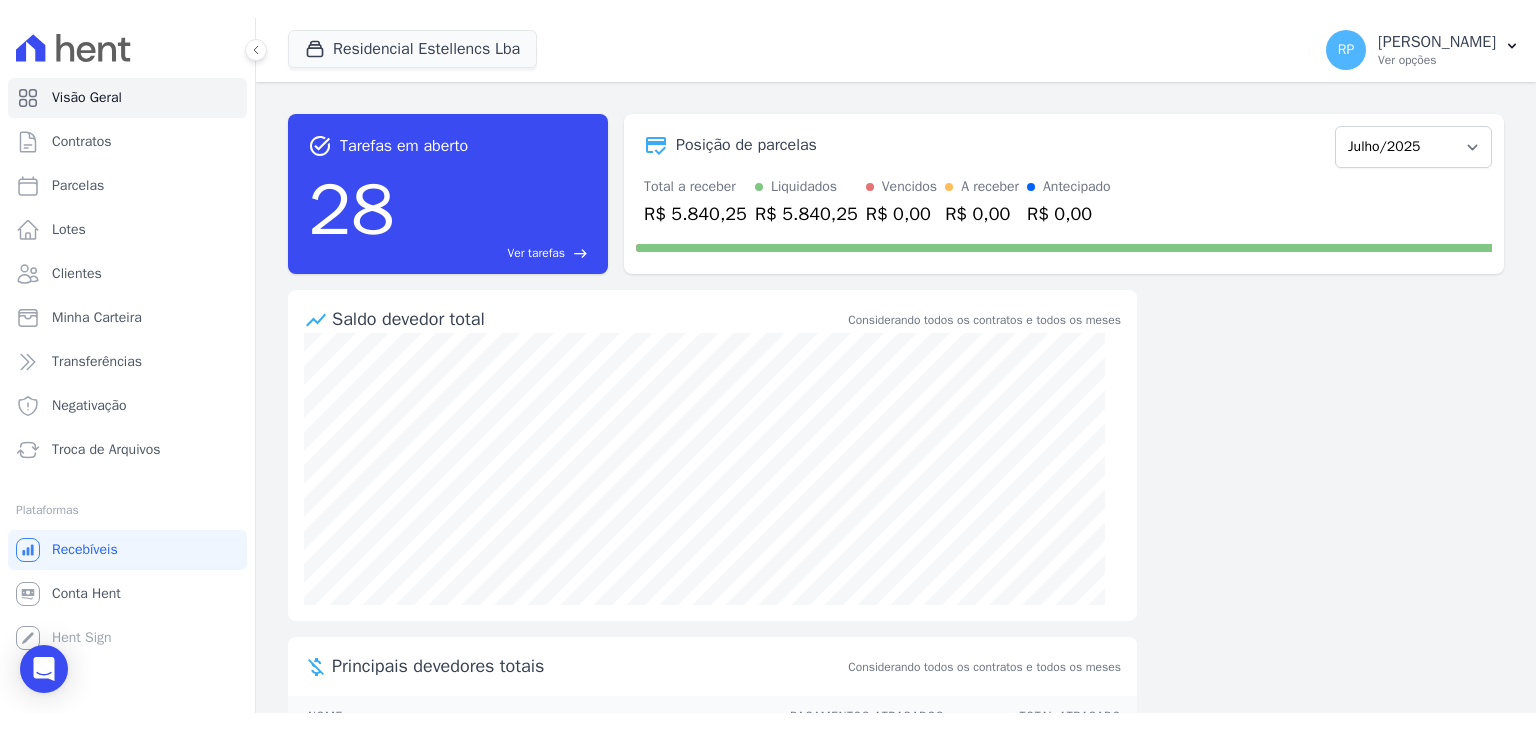 scroll, scrollTop: 0, scrollLeft: 0, axis: both 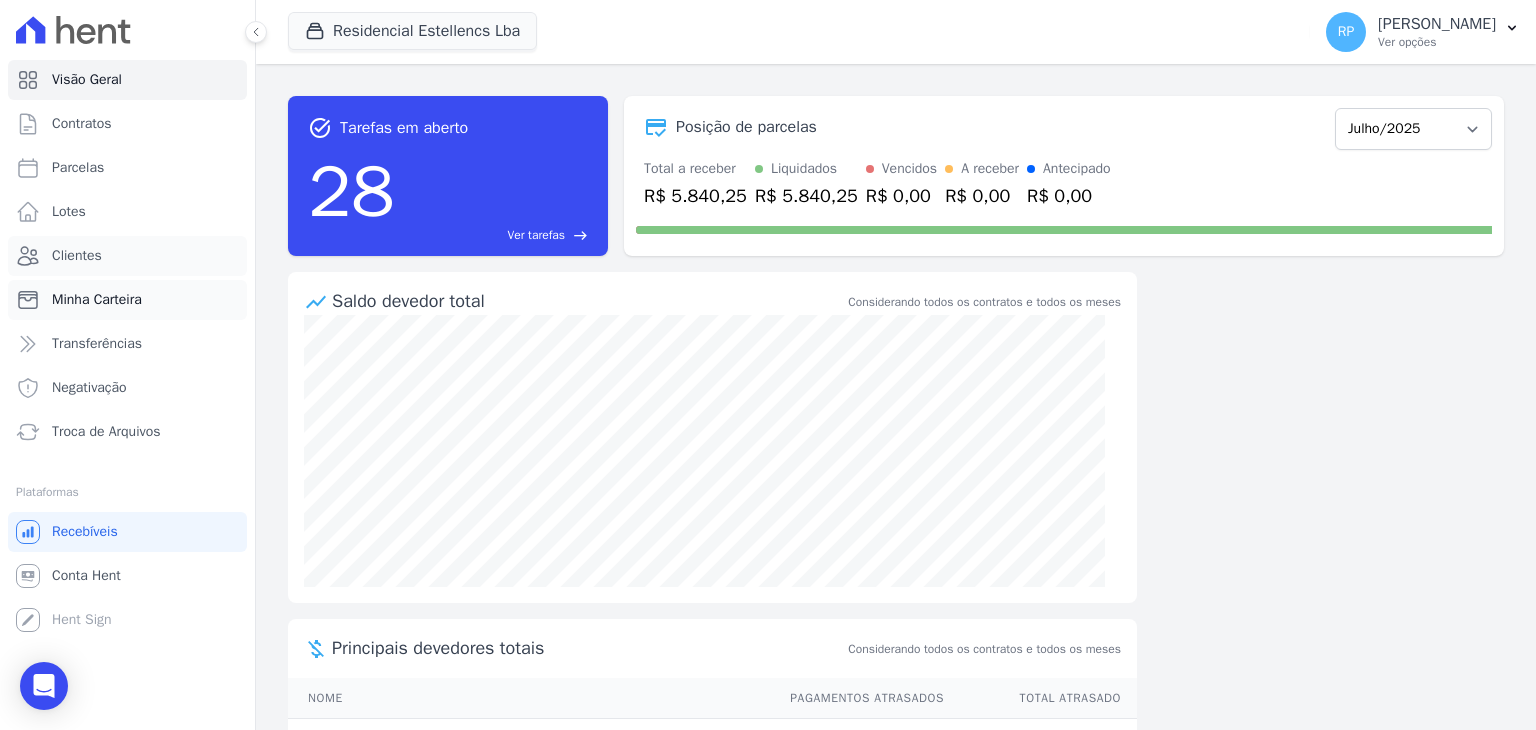 drag, startPoint x: 125, startPoint y: 254, endPoint x: 131, endPoint y: 285, distance: 31.575306 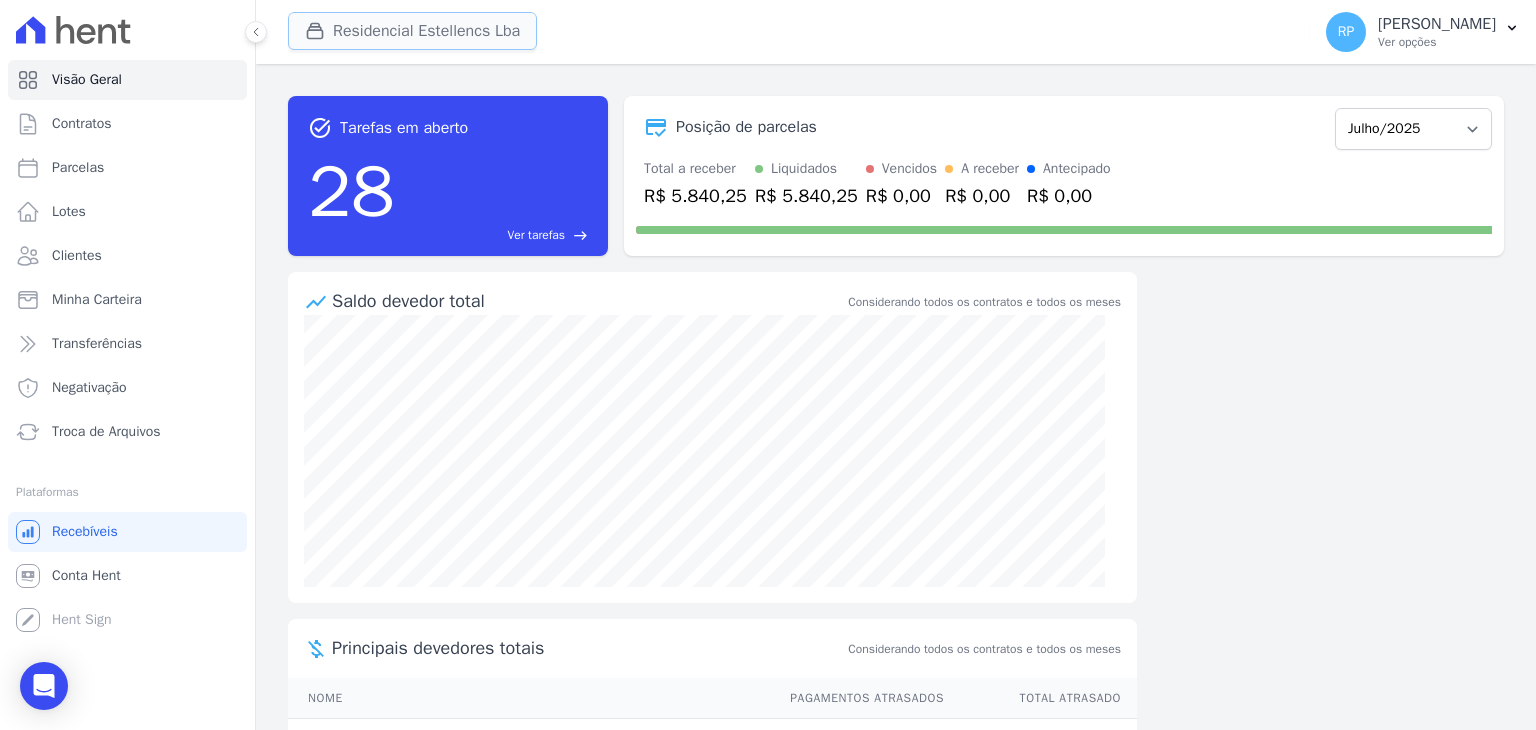click on "Residencial Estellencs   Lba" at bounding box center [412, 31] 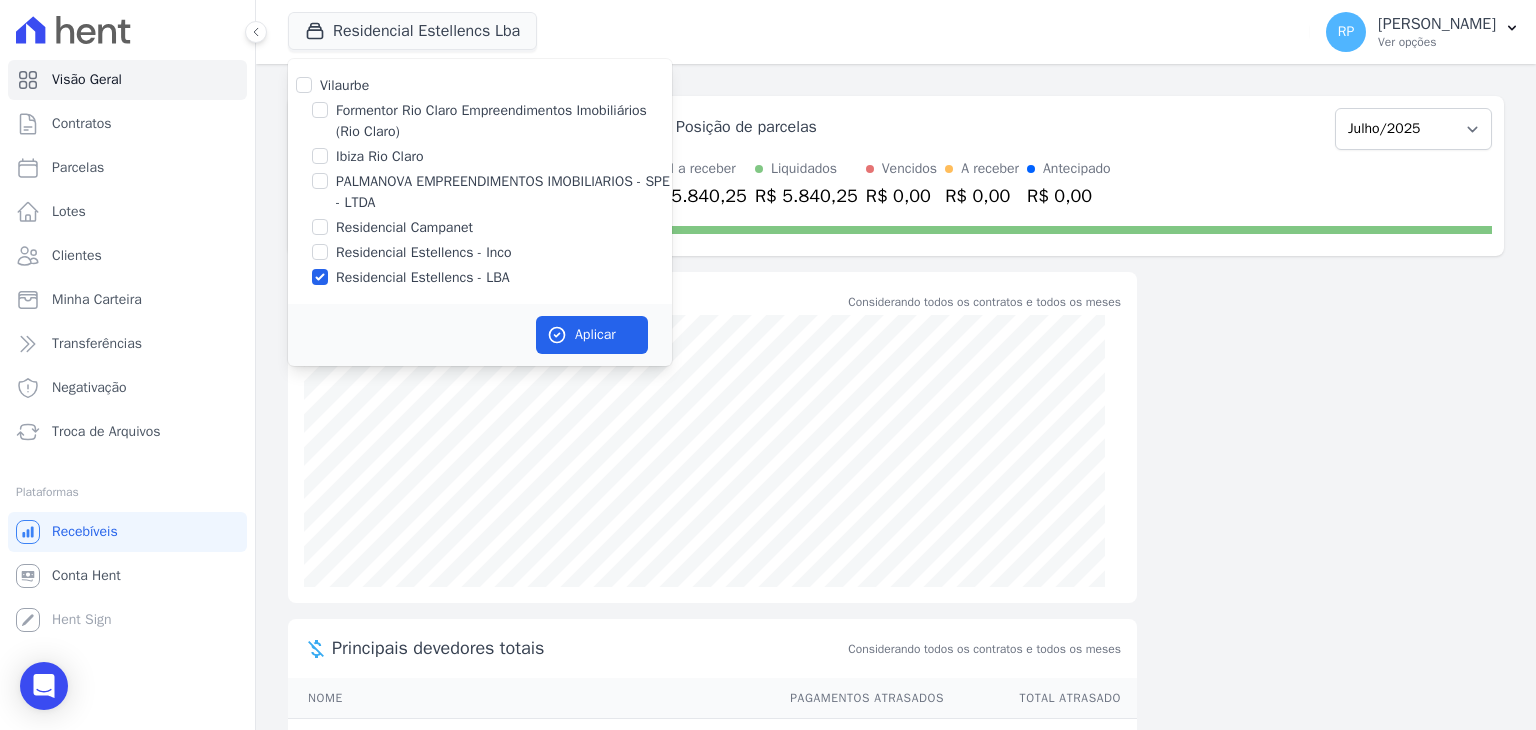 click on "Residencial Campanet" at bounding box center (404, 227) 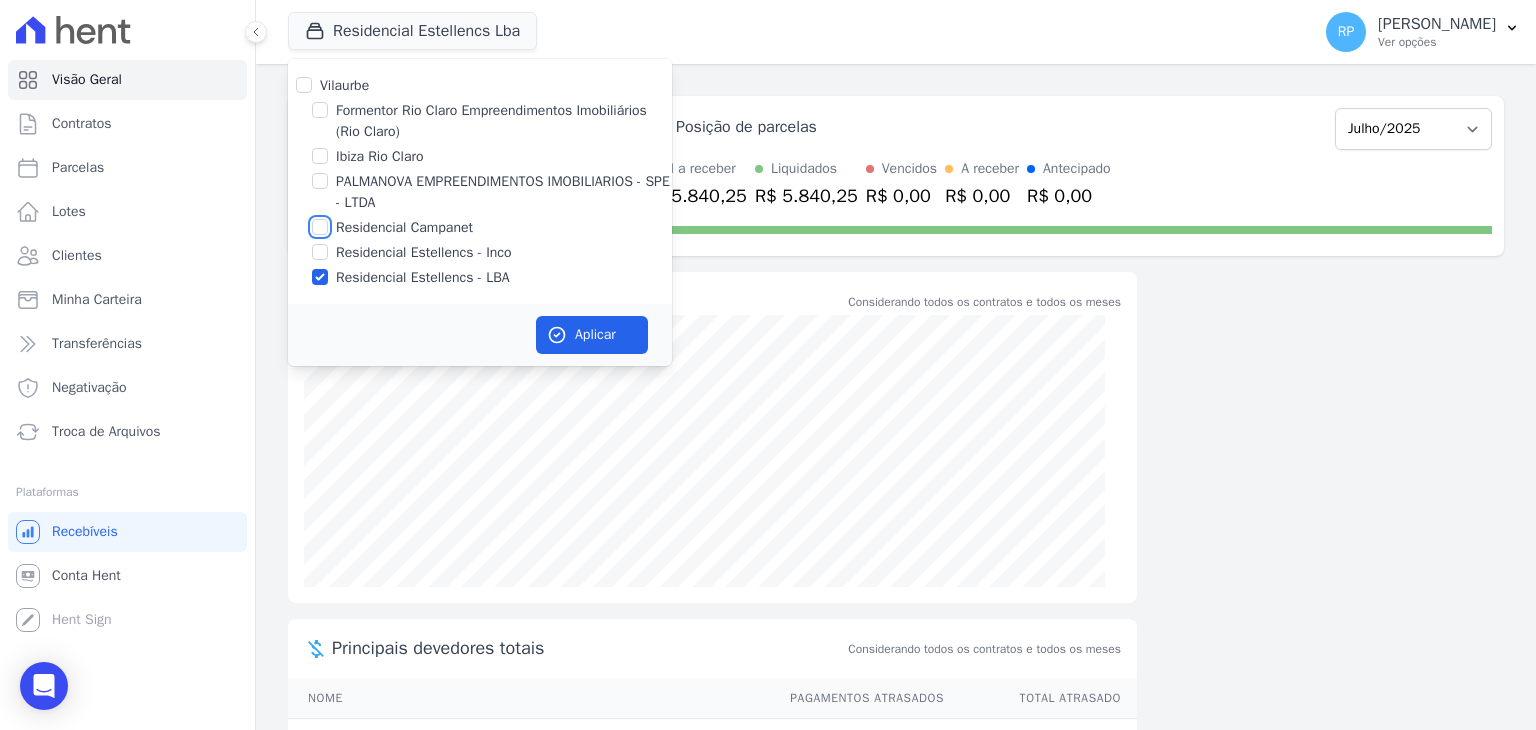 click on "Residencial Campanet" at bounding box center (320, 227) 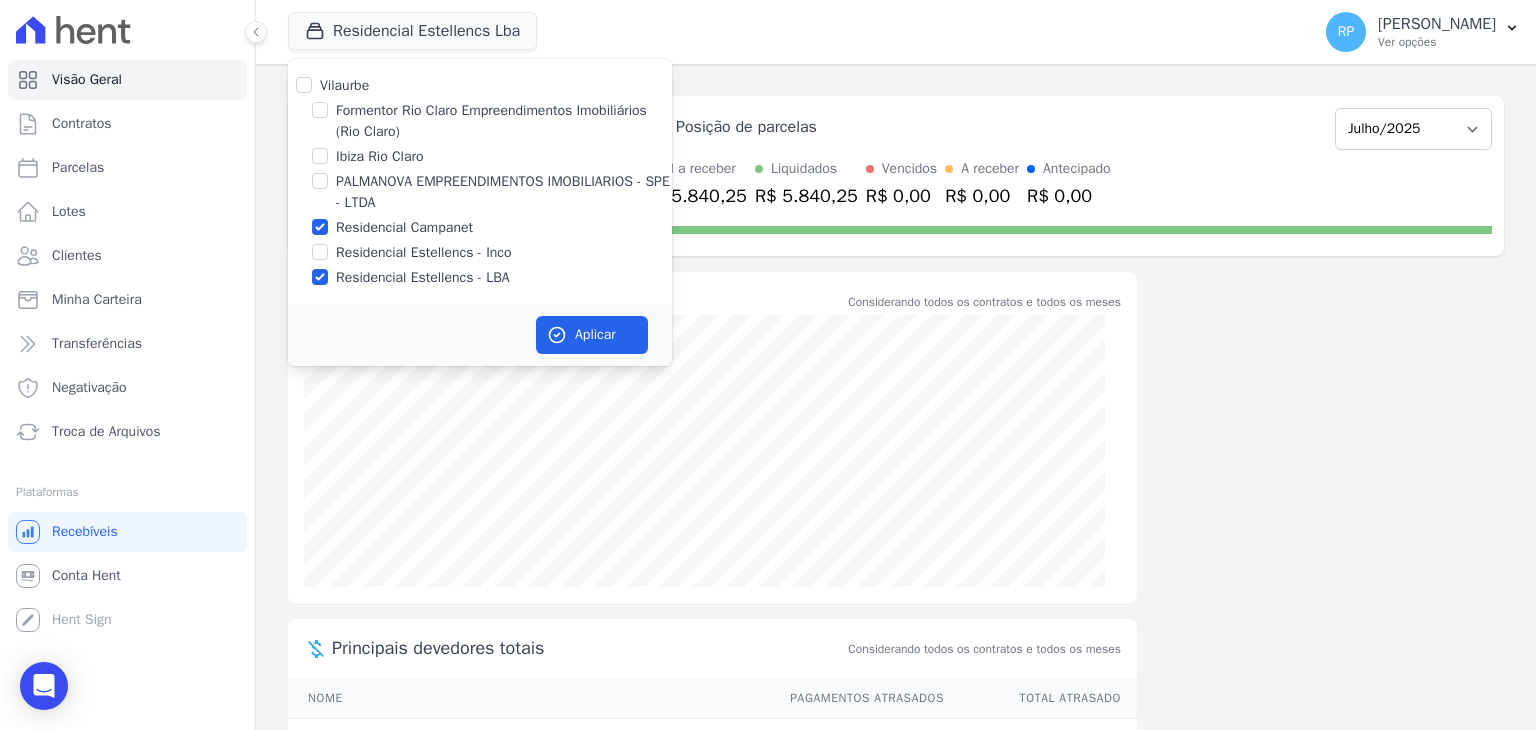 click on "Residencial Estellencs - LBA" at bounding box center [423, 277] 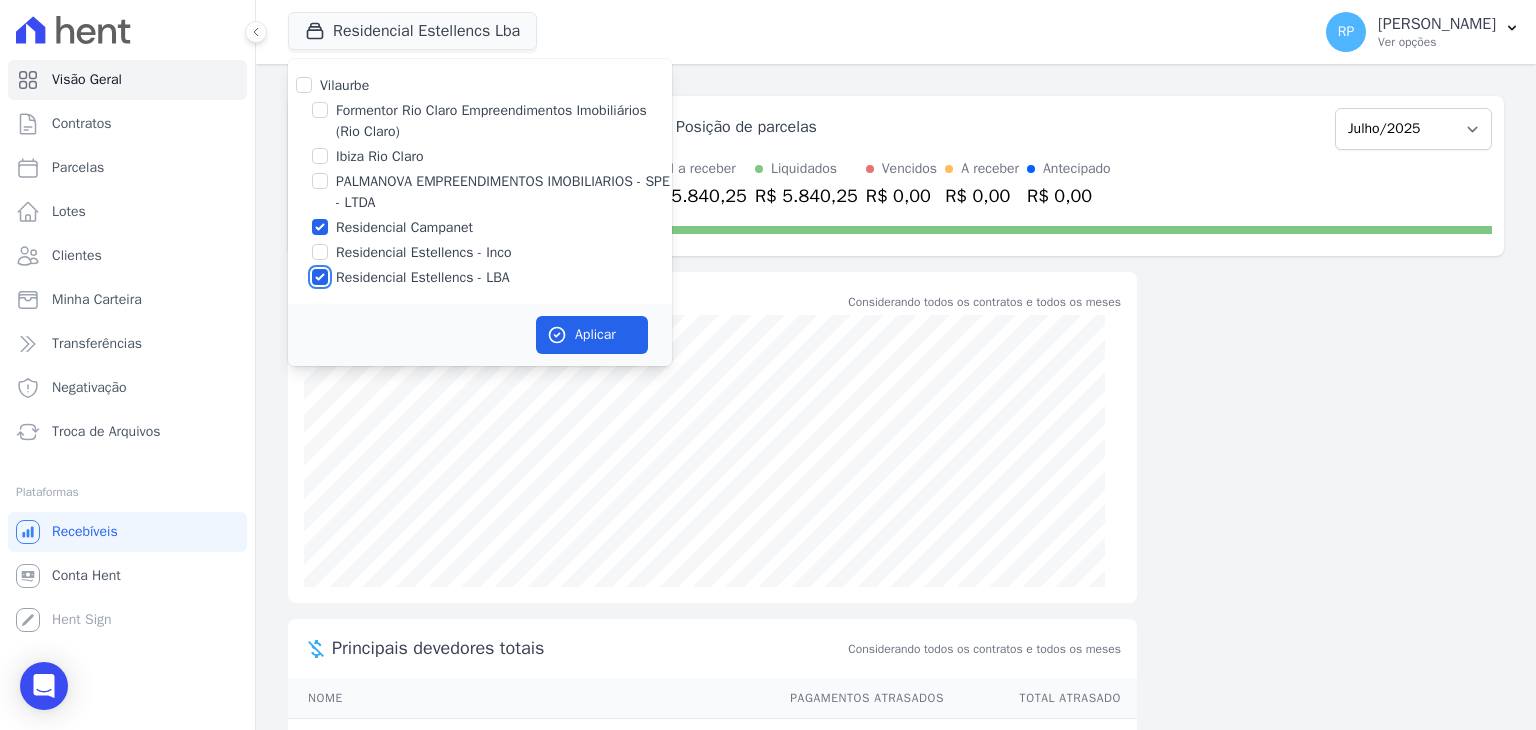 click on "Residencial Estellencs - LBA" at bounding box center [320, 277] 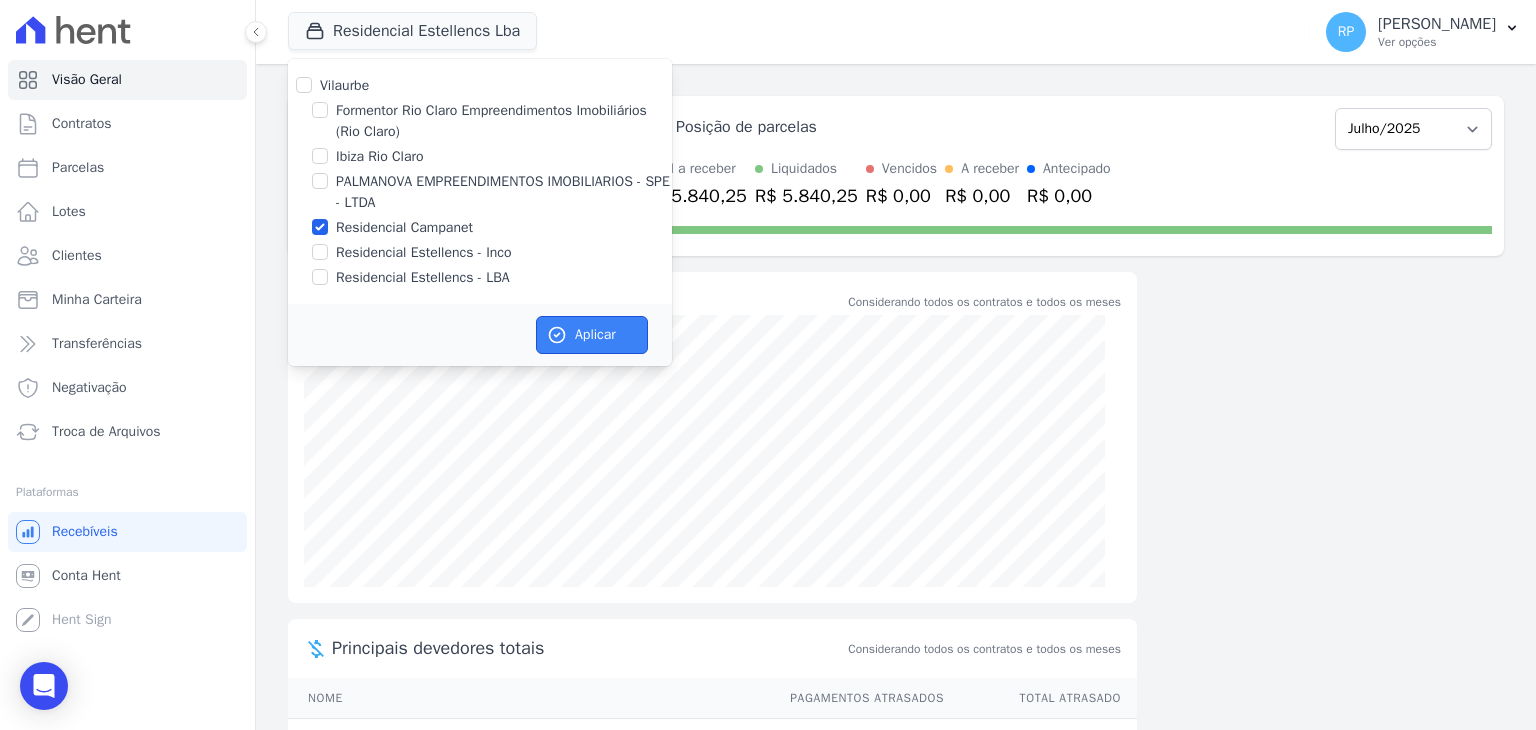 click on "Aplicar" at bounding box center (592, 335) 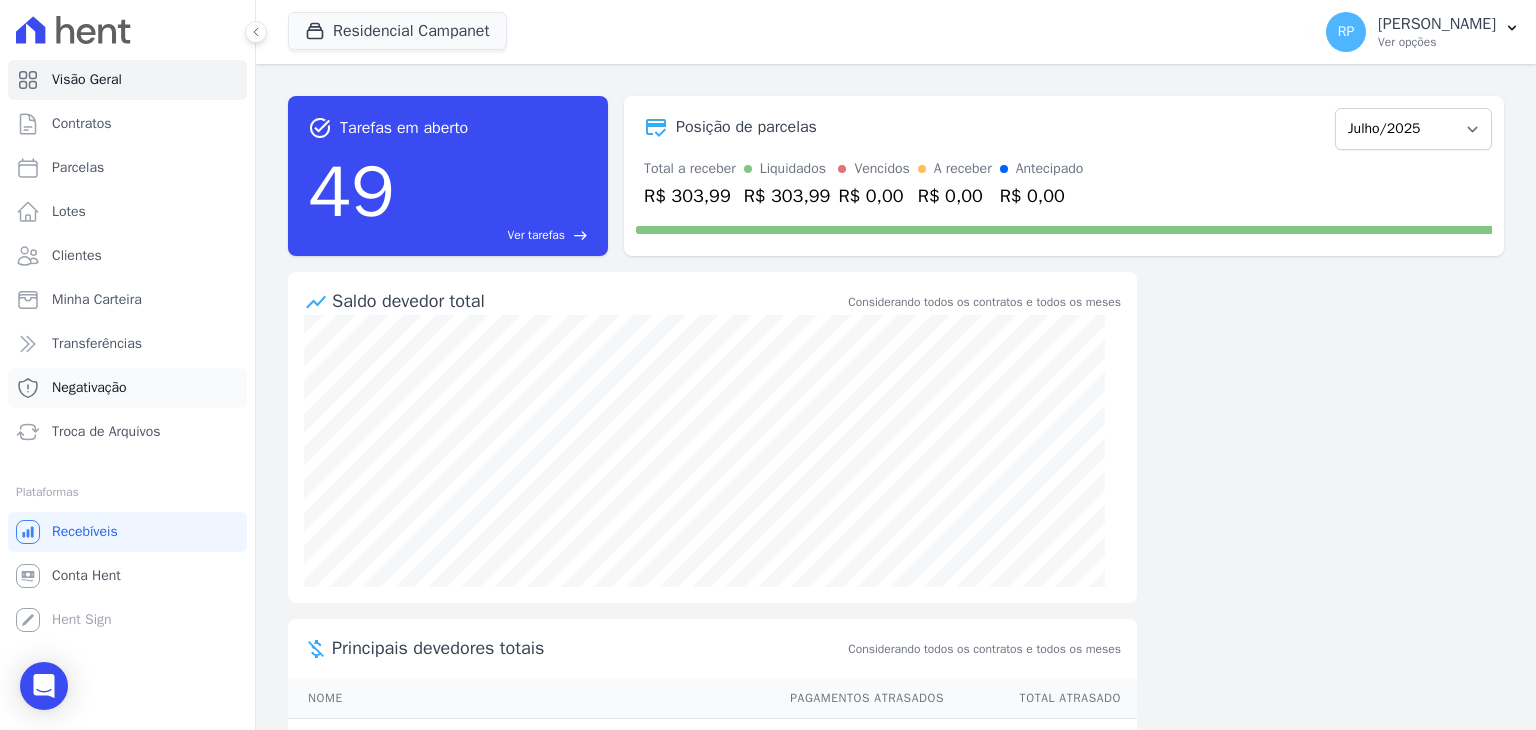 click on "Negativação" at bounding box center [89, 388] 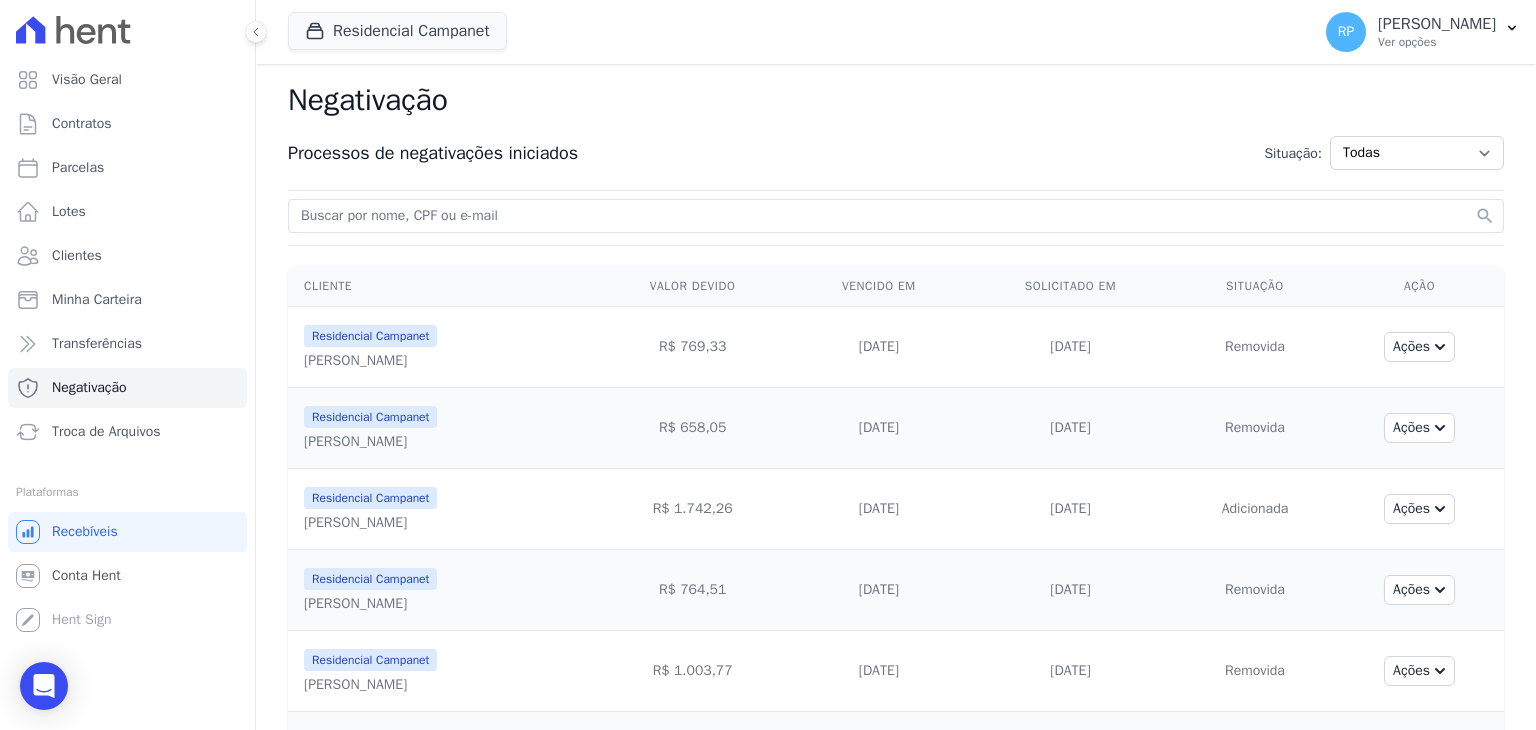scroll, scrollTop: 100, scrollLeft: 0, axis: vertical 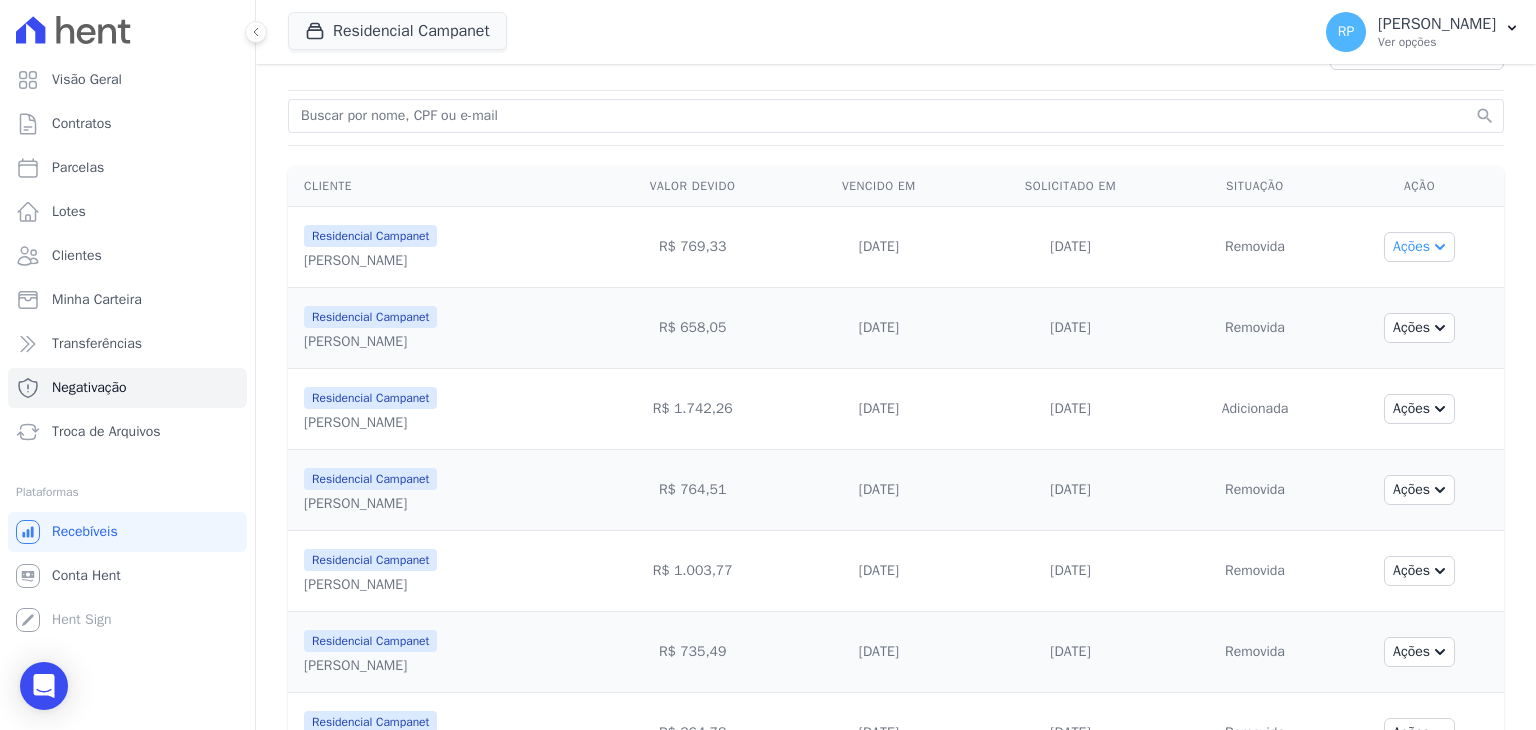 click 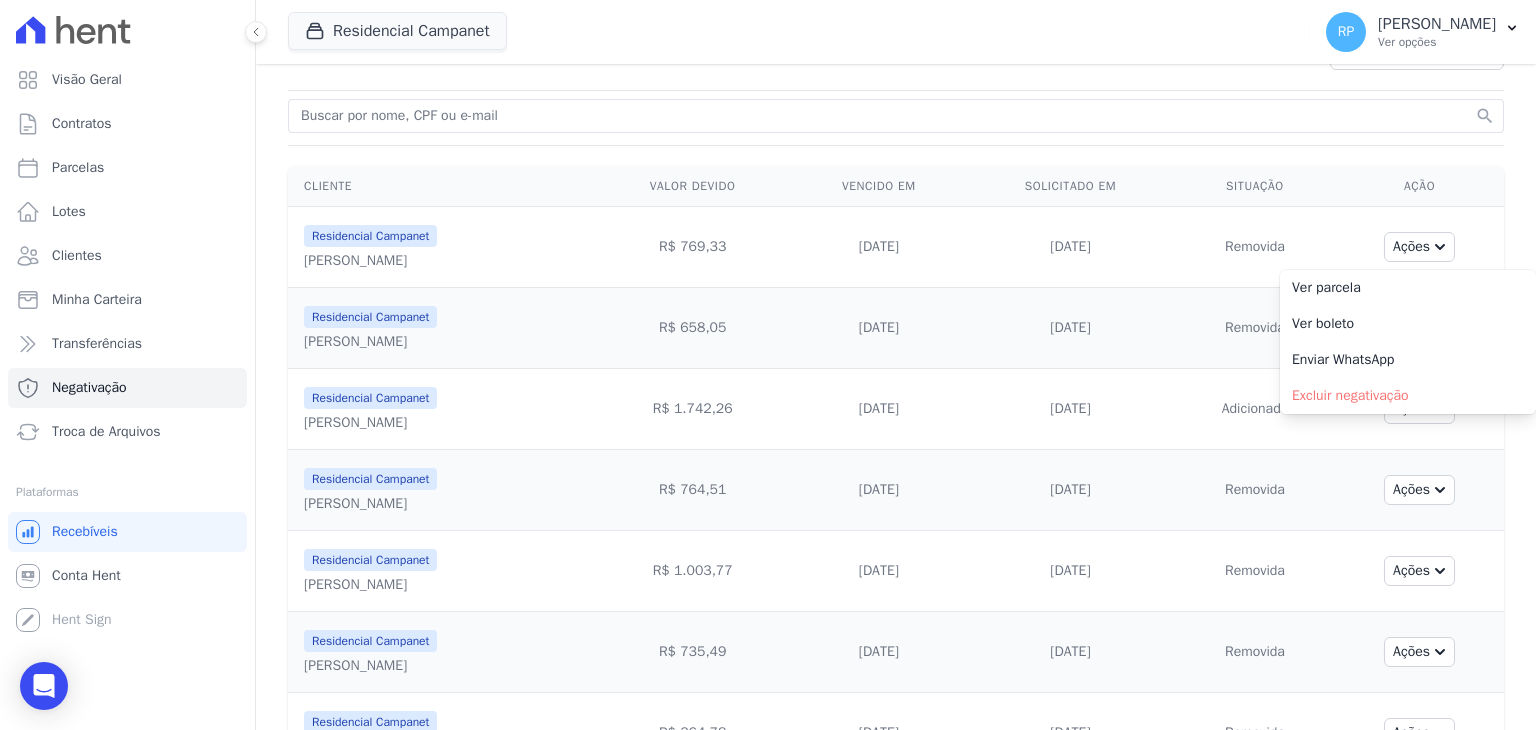 drag, startPoint x: 987, startPoint y: 125, endPoint x: 996, endPoint y: 130, distance: 10.29563 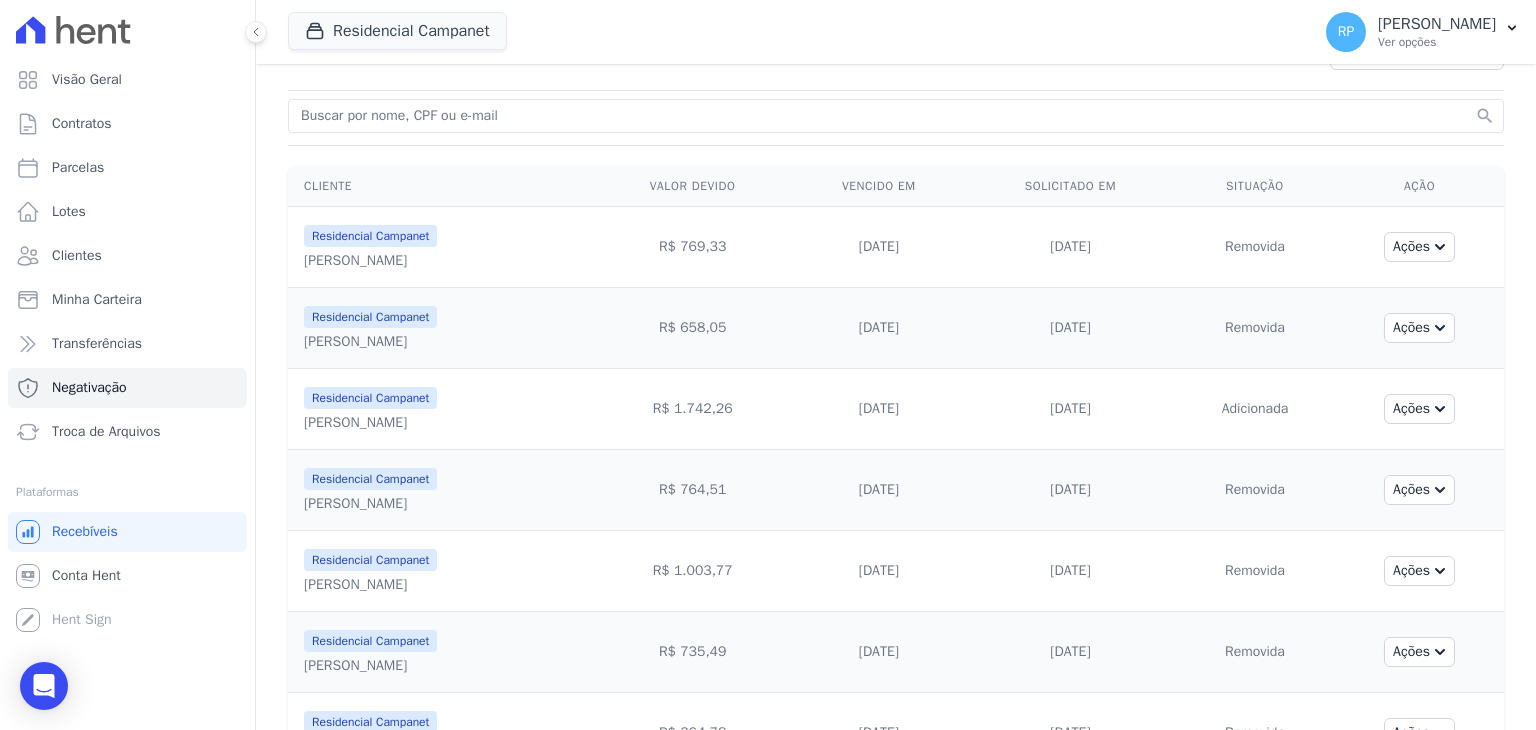 click on "Residencial Campanet
[PERSON_NAME]" at bounding box center [445, 409] 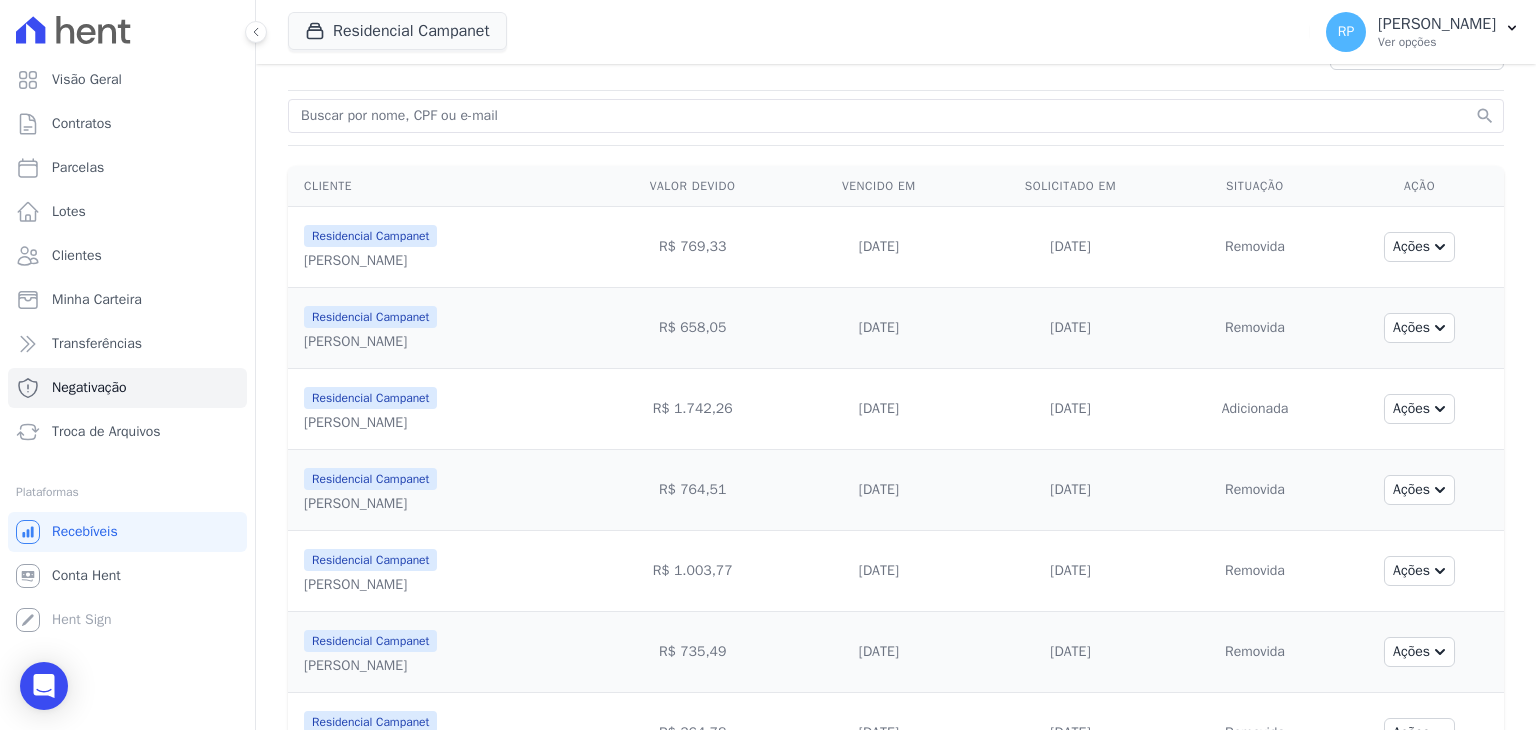 click at bounding box center (884, 116) 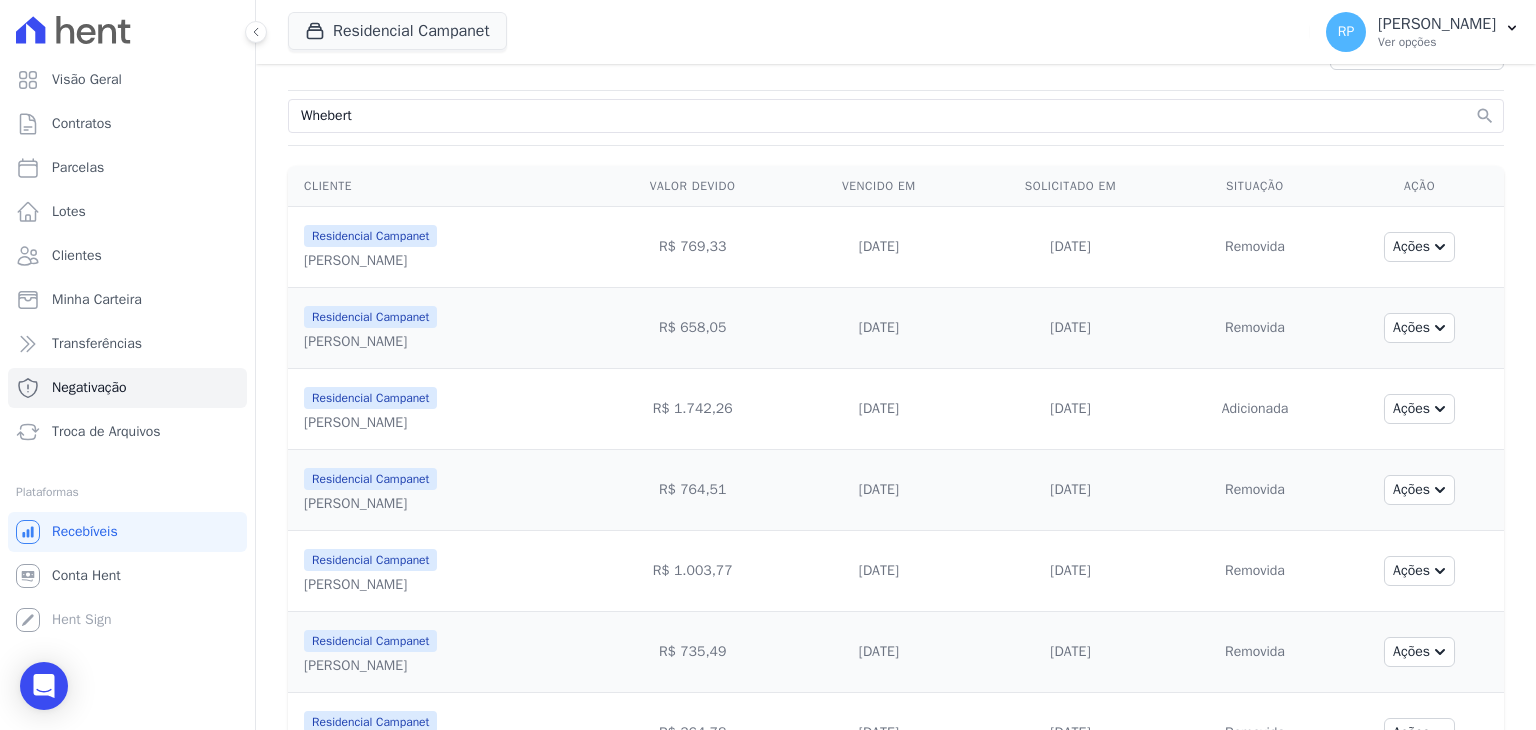 type on "Whebert" 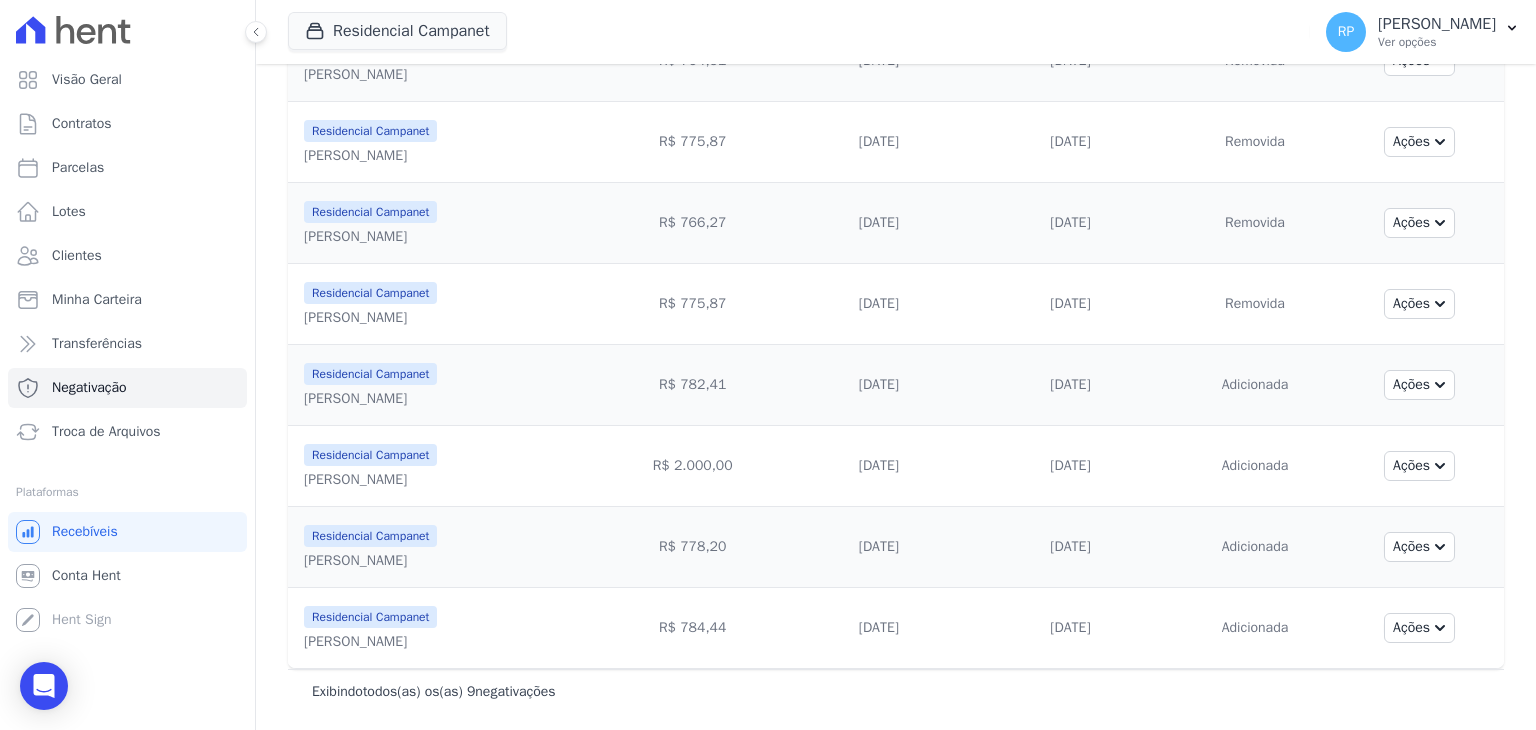 scroll, scrollTop: 371, scrollLeft: 0, axis: vertical 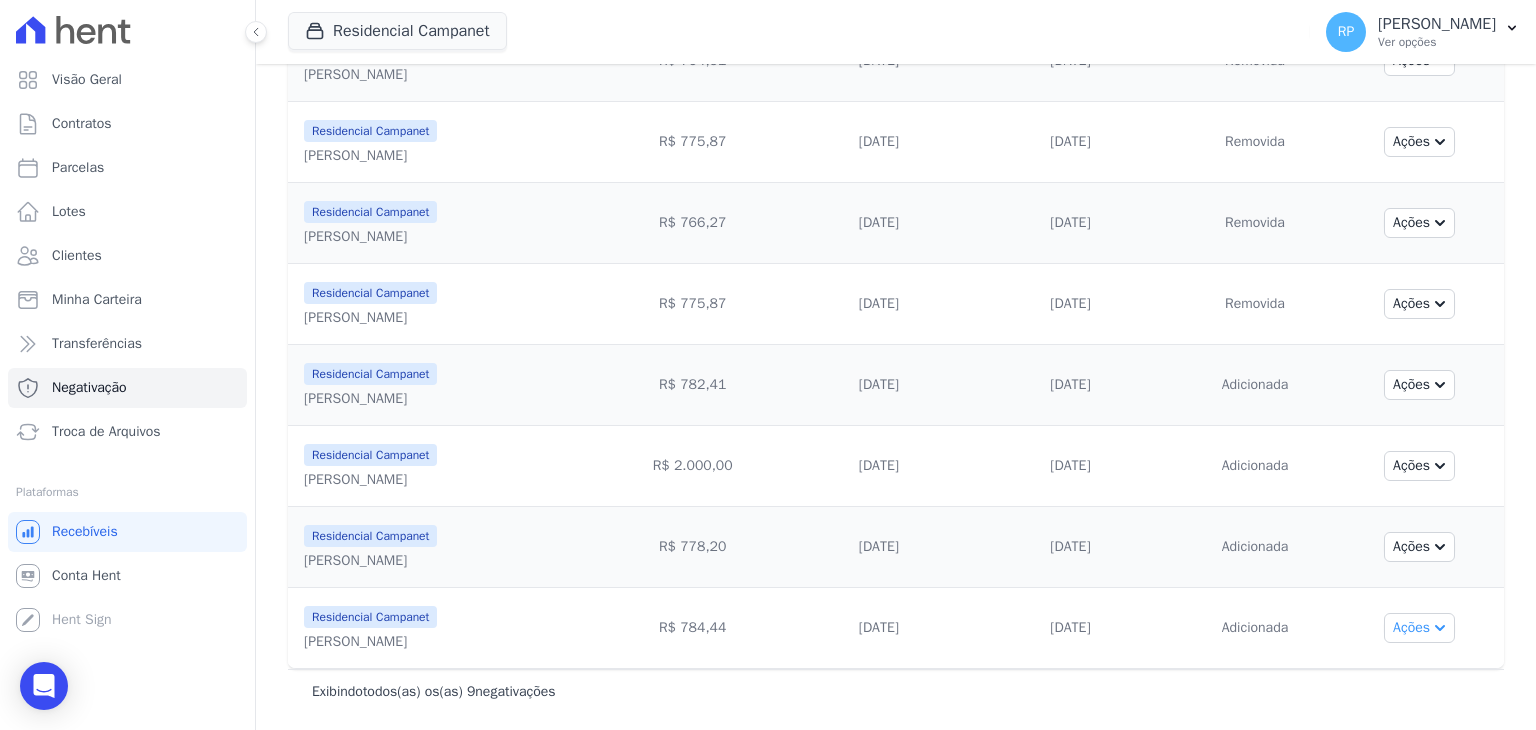 click on "Ações" at bounding box center (1419, 628) 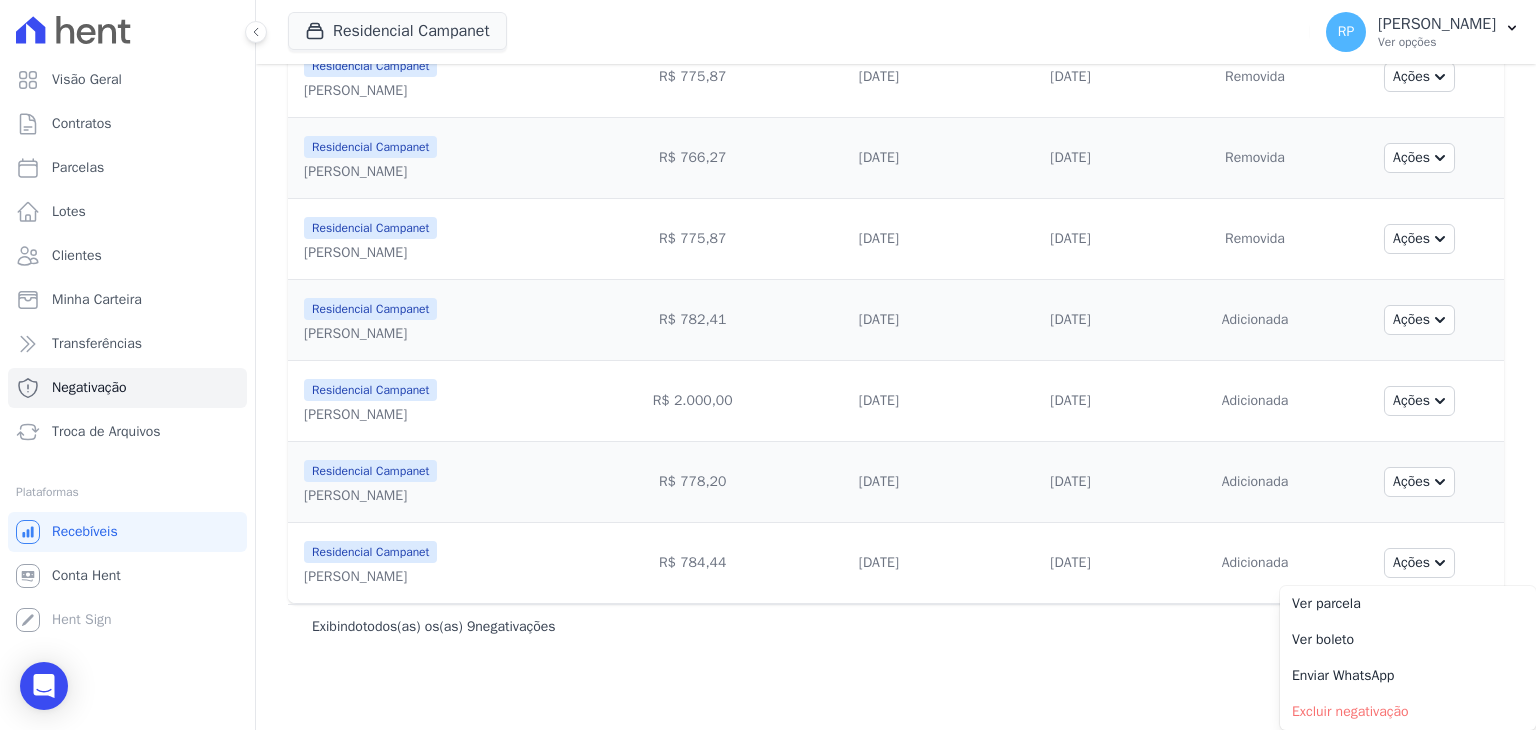 scroll, scrollTop: 436, scrollLeft: 0, axis: vertical 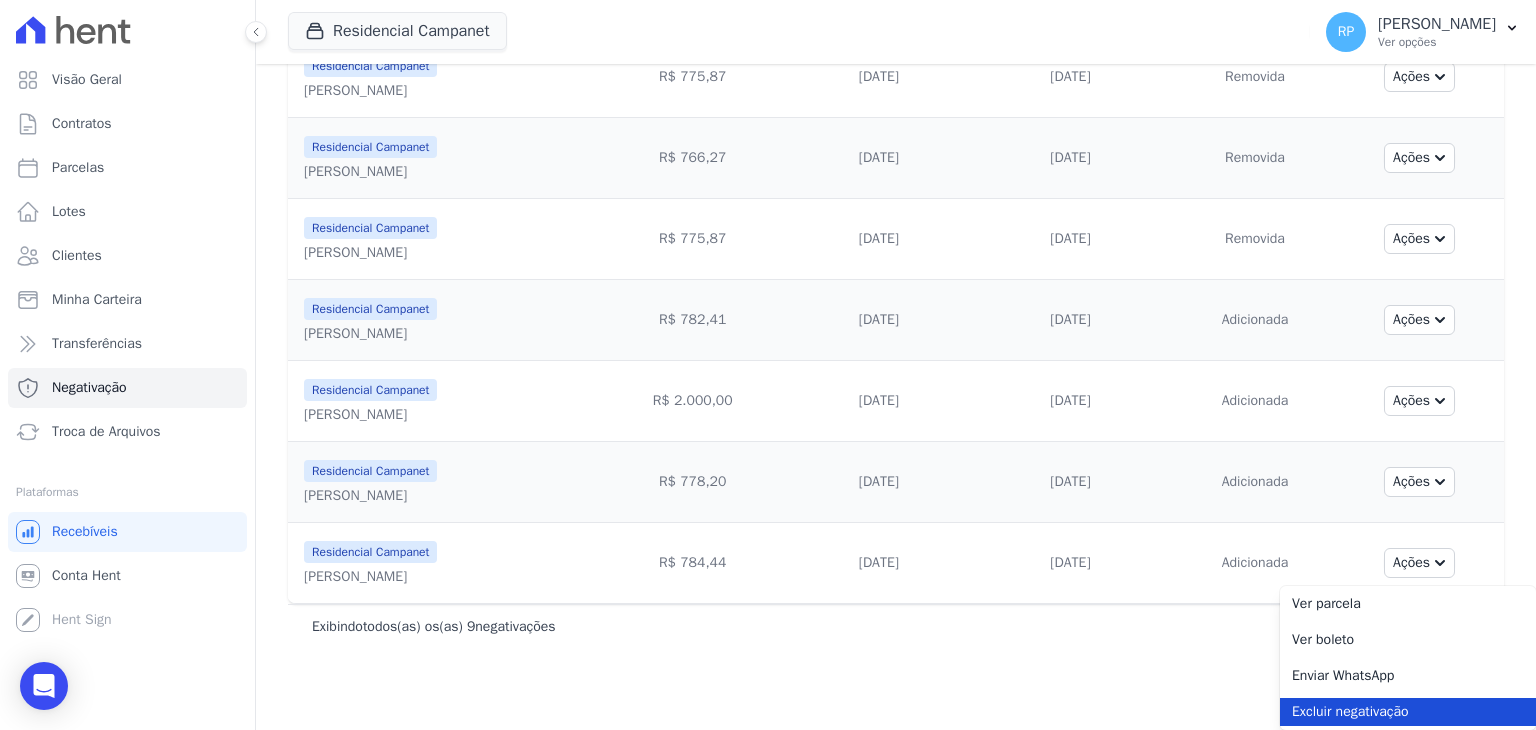 click on "Excluir negativação" at bounding box center [1408, 712] 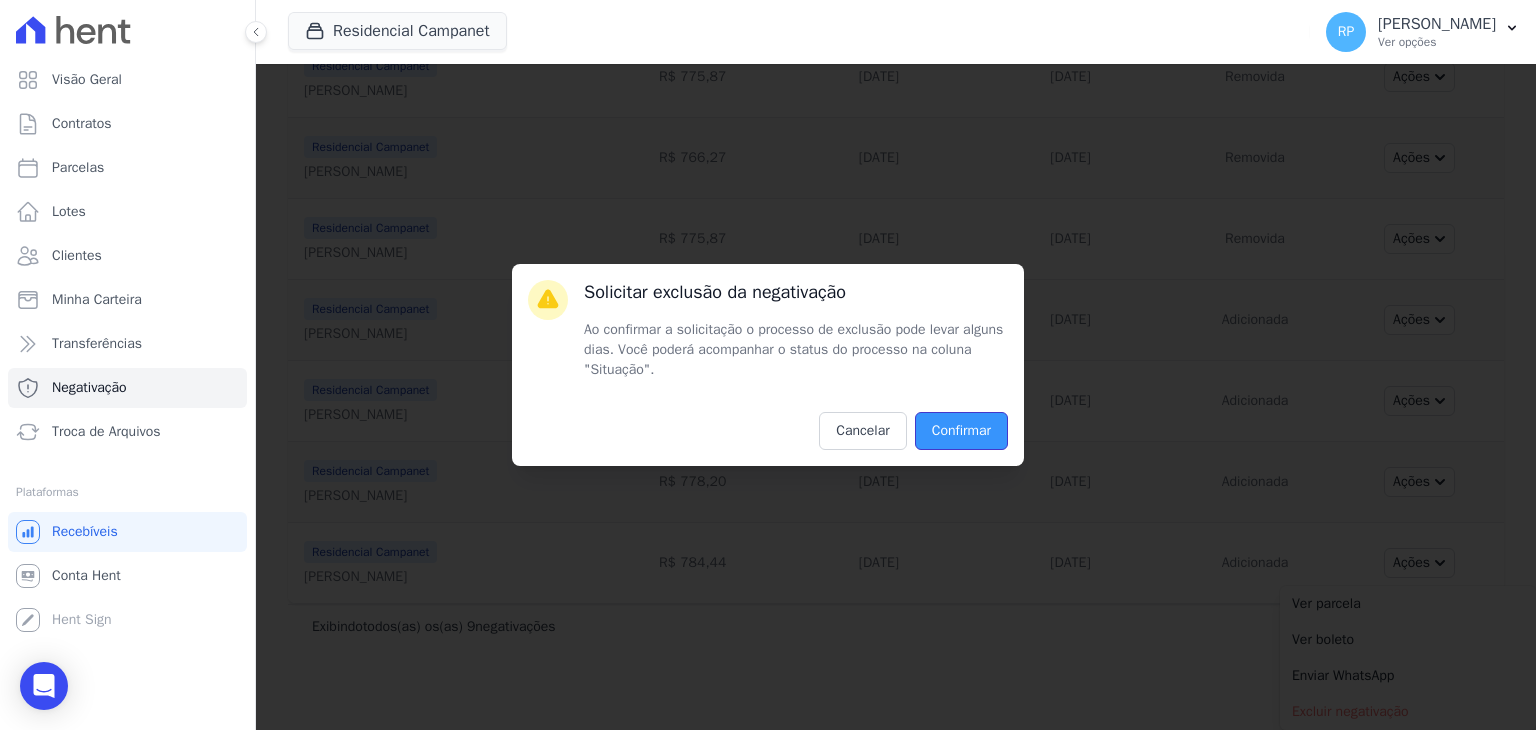 click on "Confirmar" at bounding box center [961, 431] 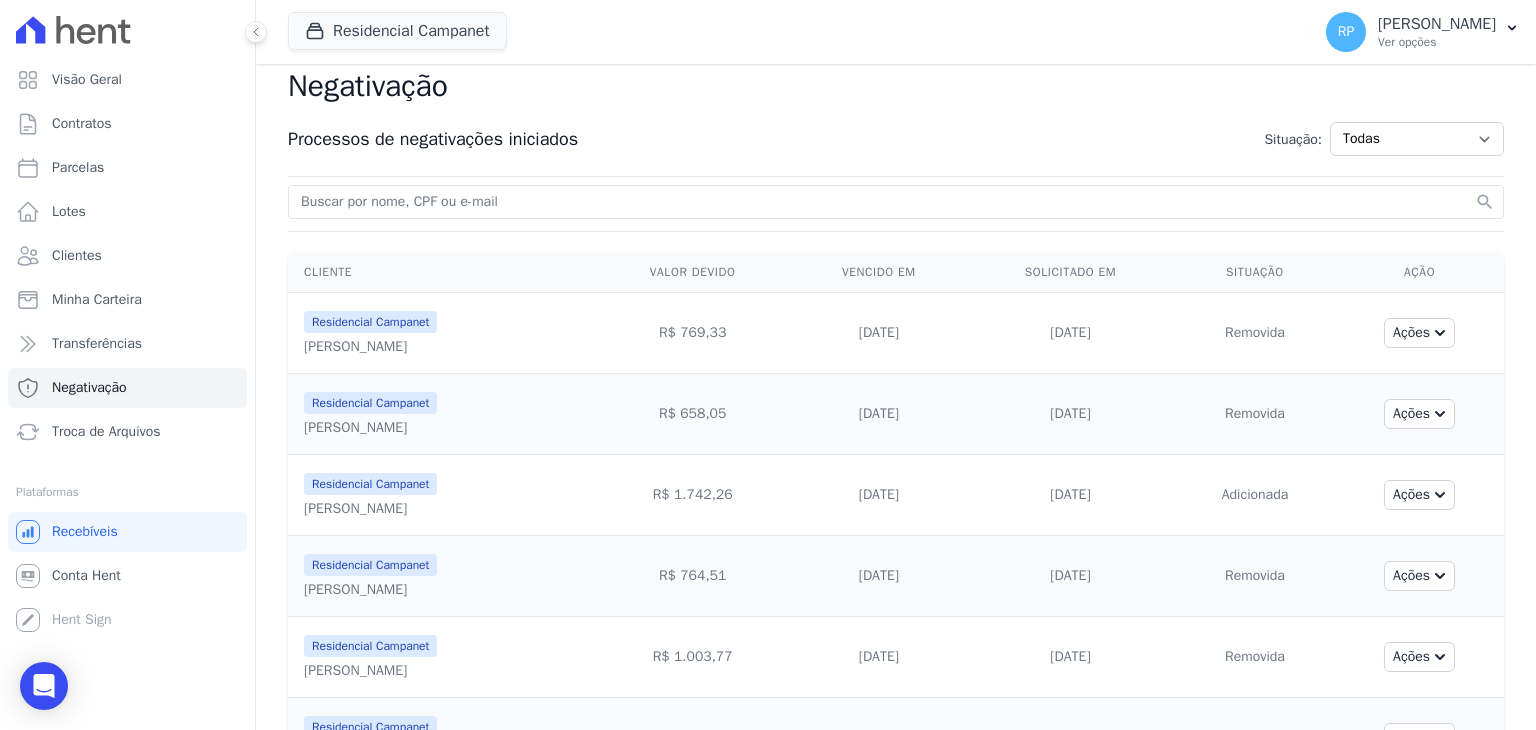 scroll, scrollTop: 0, scrollLeft: 0, axis: both 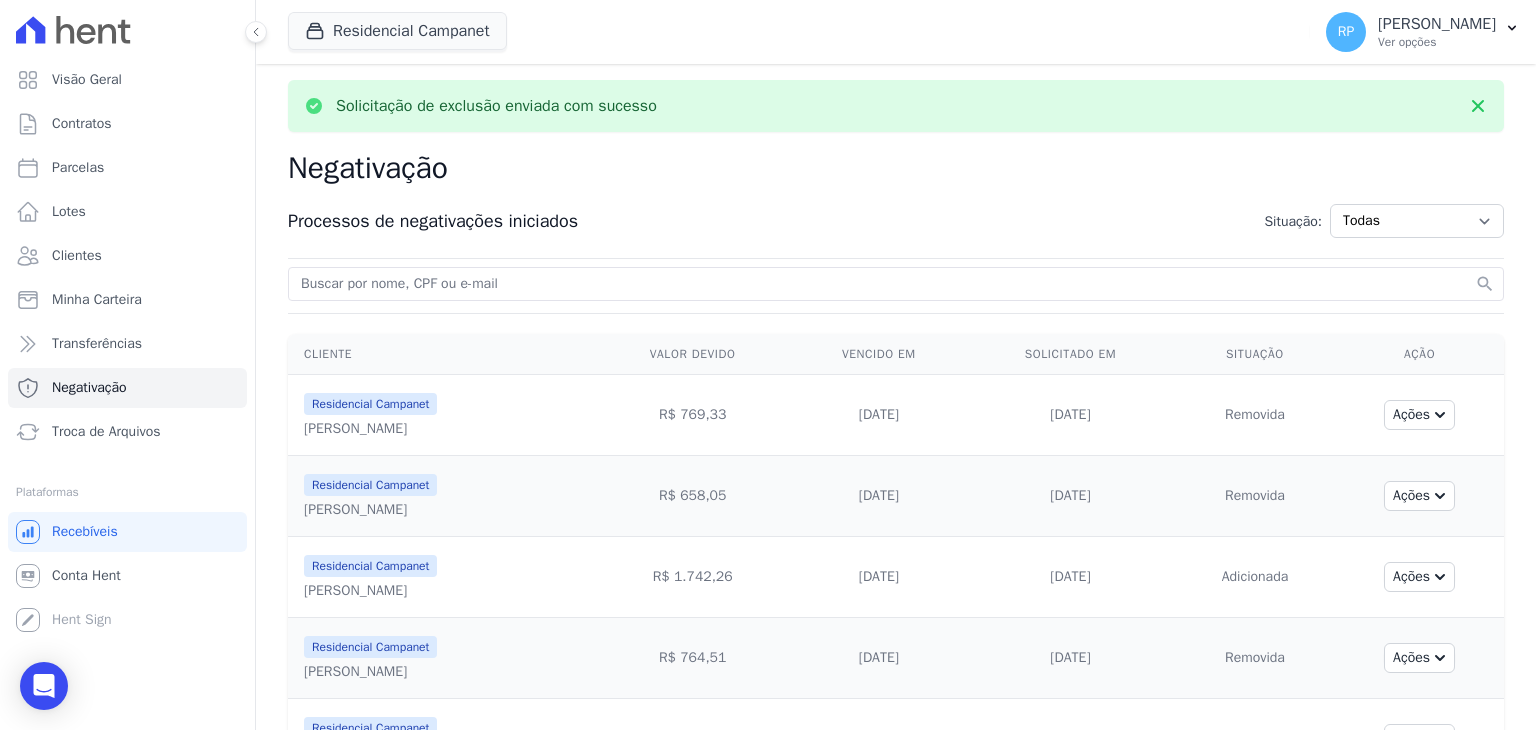 drag, startPoint x: 508, startPoint y: 265, endPoint x: 512, endPoint y: 284, distance: 19.416489 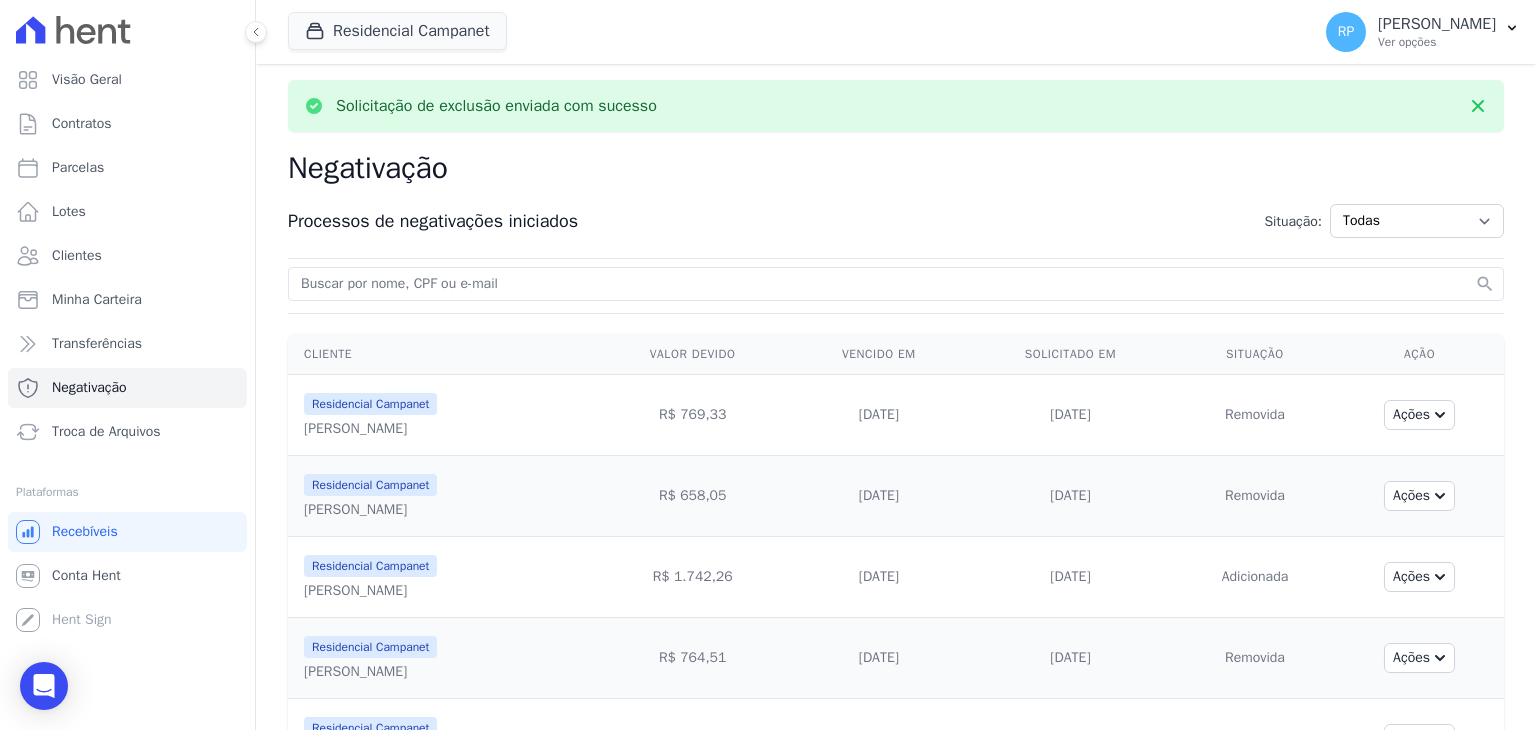 click at bounding box center (884, 284) 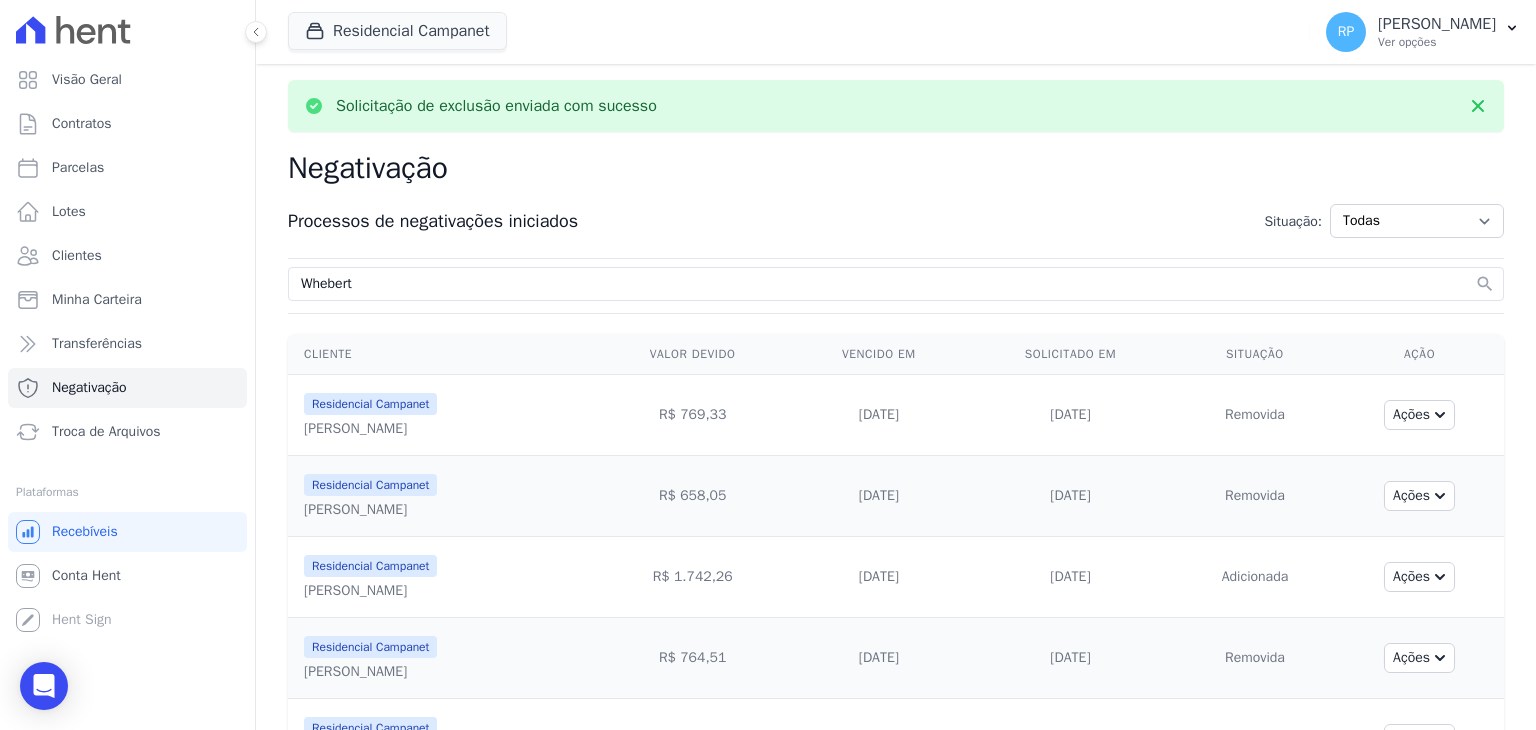 type on "Whebert" 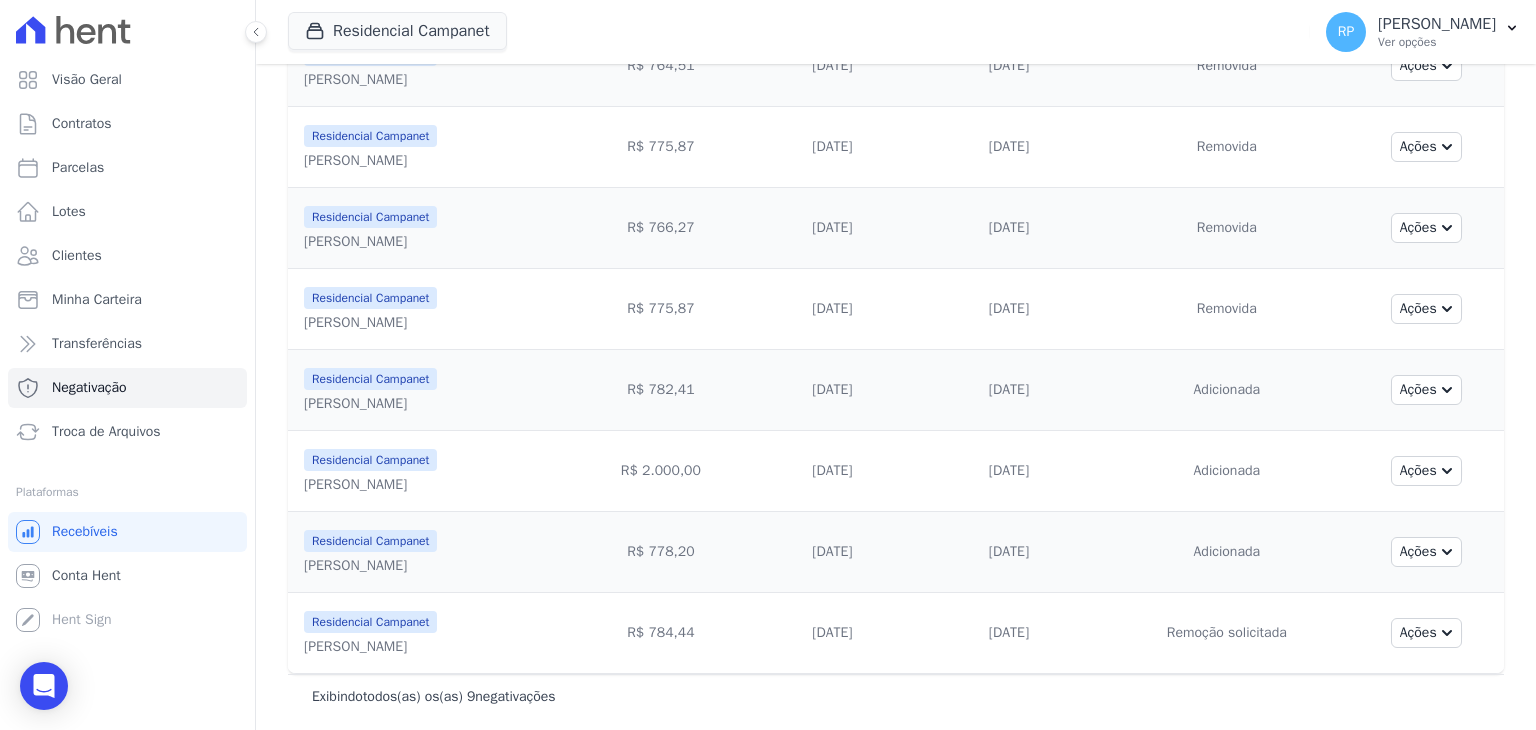 scroll, scrollTop: 439, scrollLeft: 0, axis: vertical 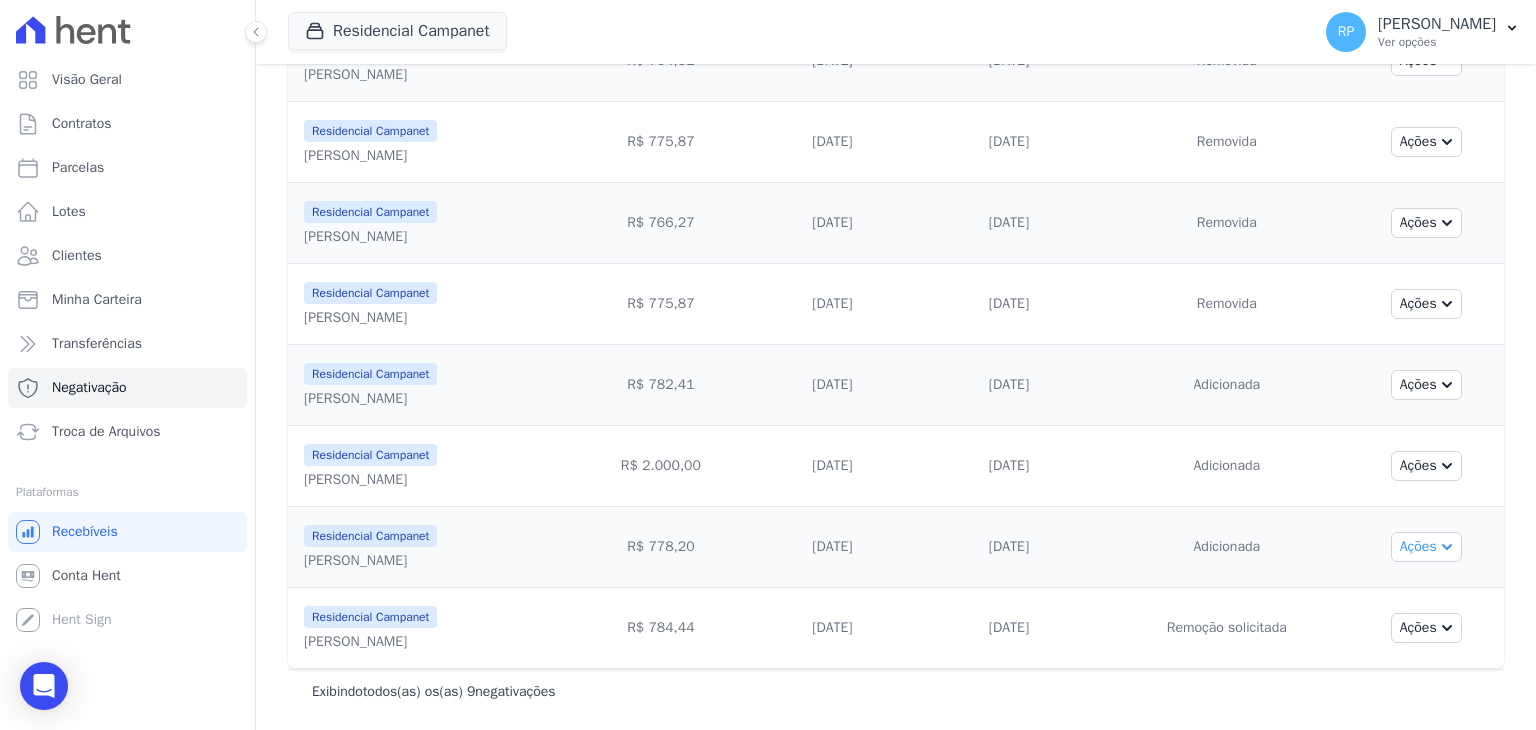 click on "Ações" at bounding box center [1426, 547] 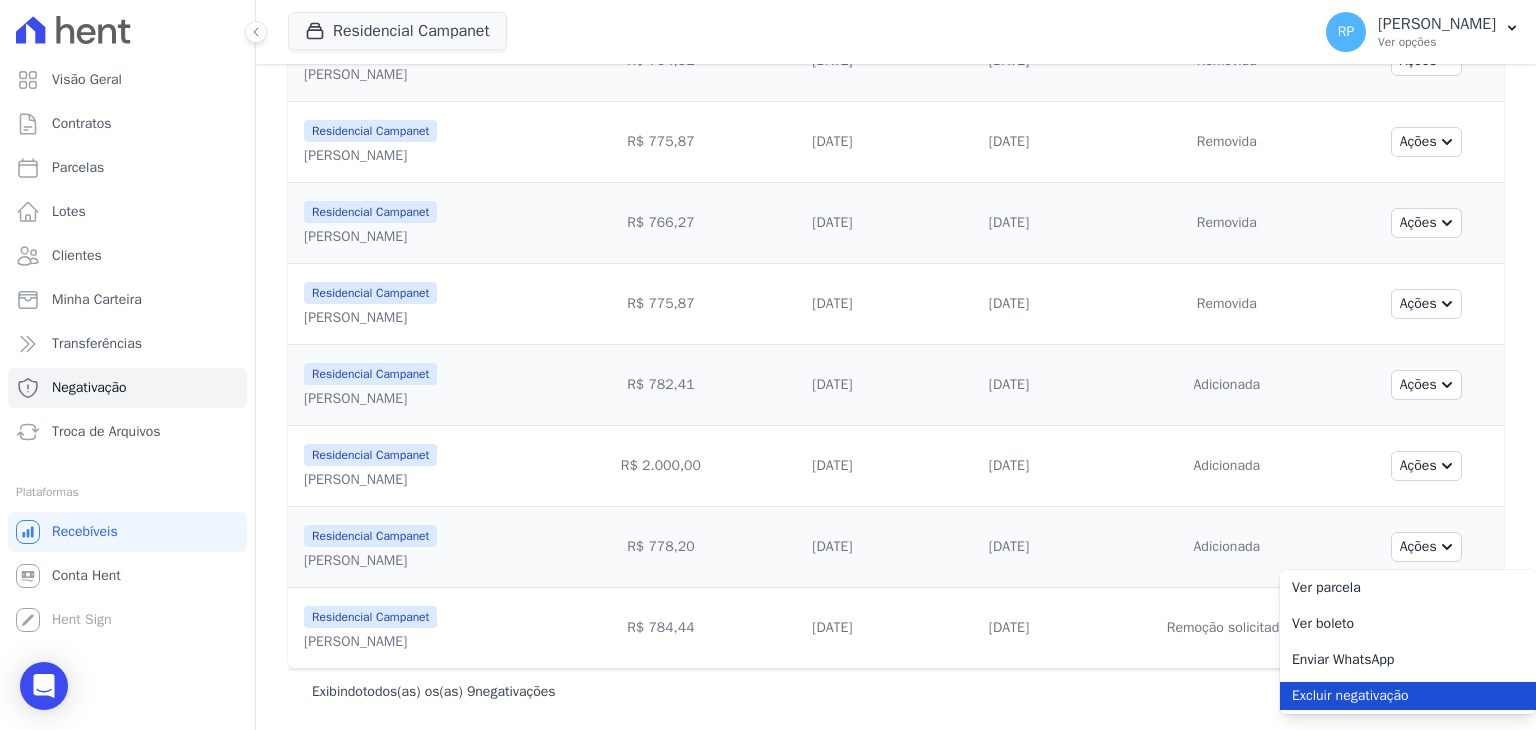 click on "Excluir negativação" at bounding box center (1408, 696) 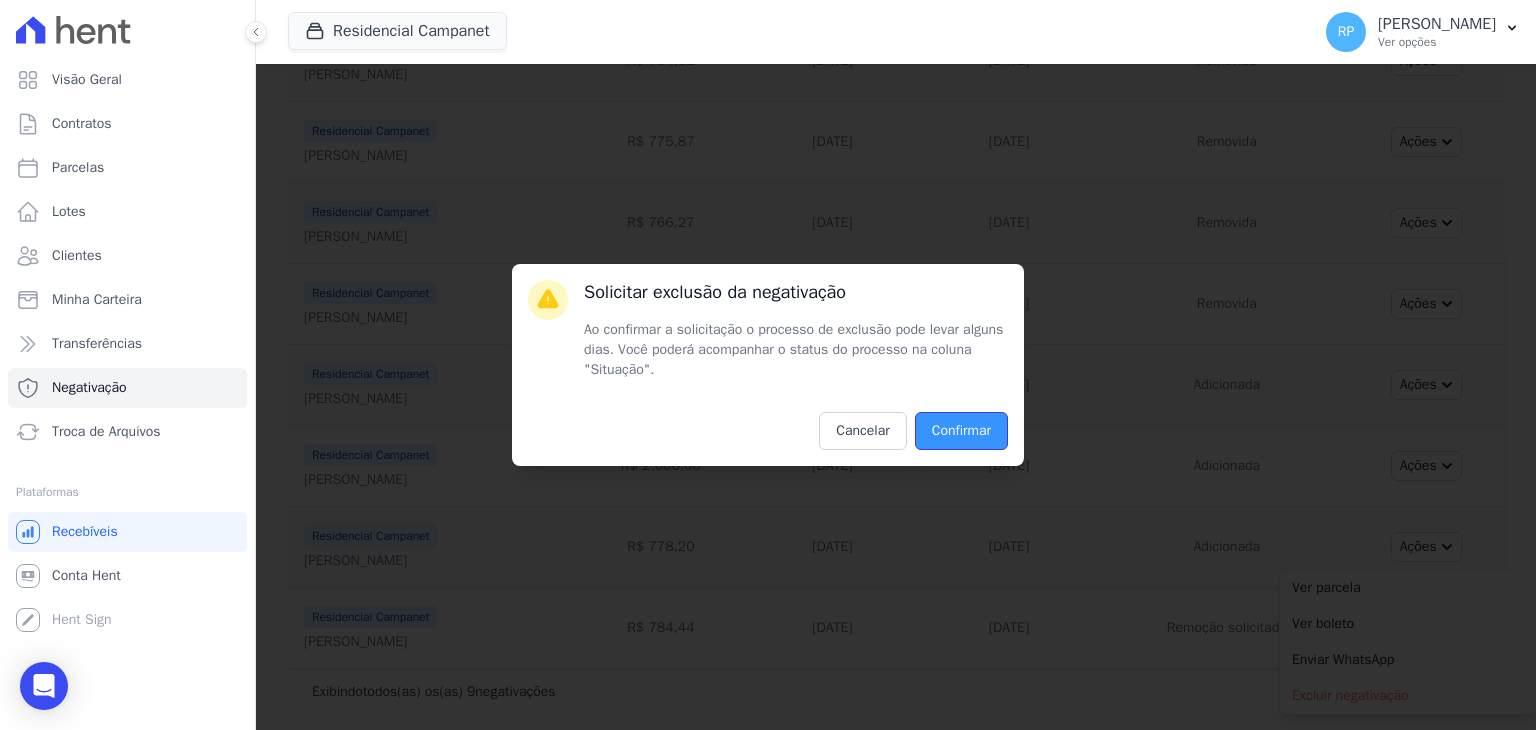 click on "Confirmar" at bounding box center [961, 431] 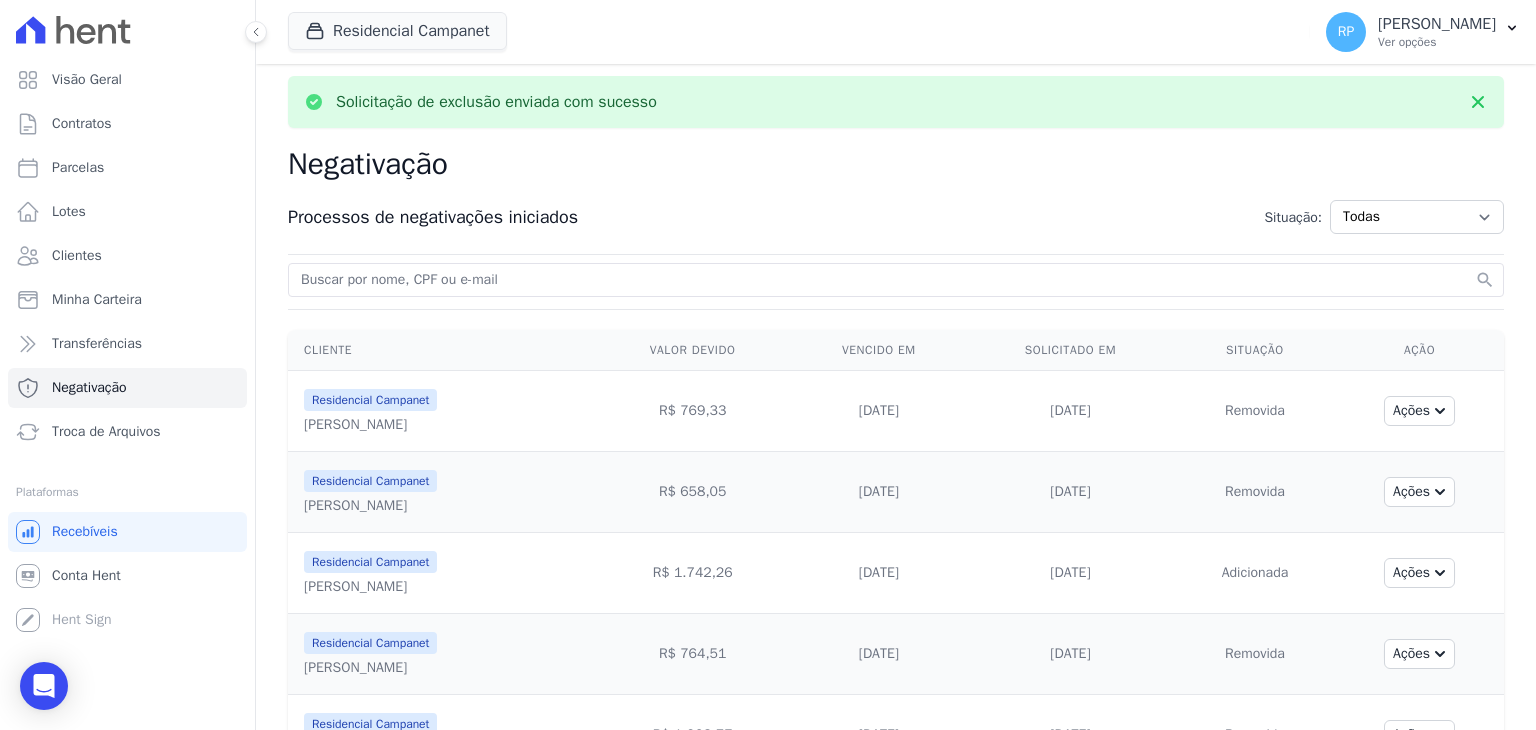 scroll, scrollTop: 0, scrollLeft: 0, axis: both 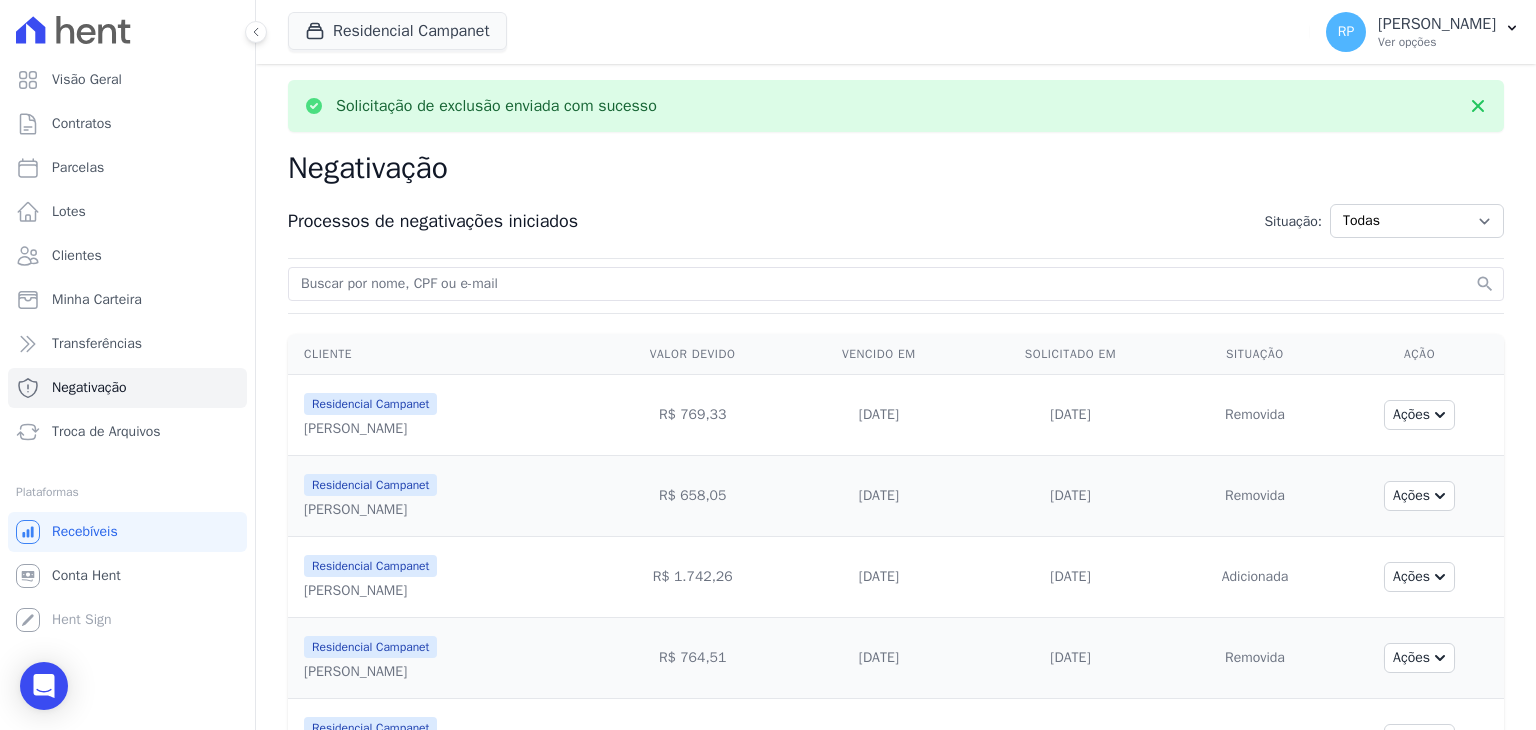 click at bounding box center [884, 284] 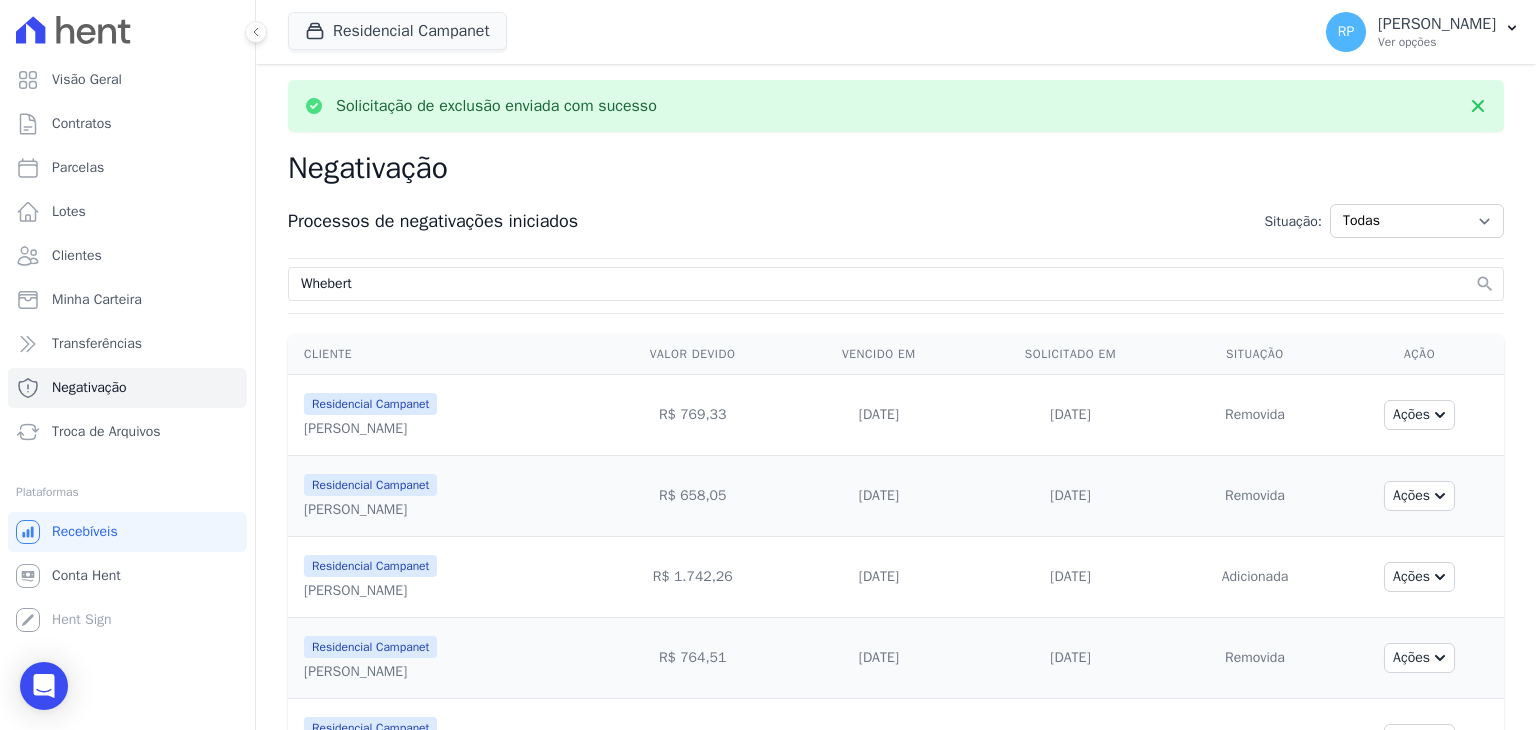type on "Whebert" 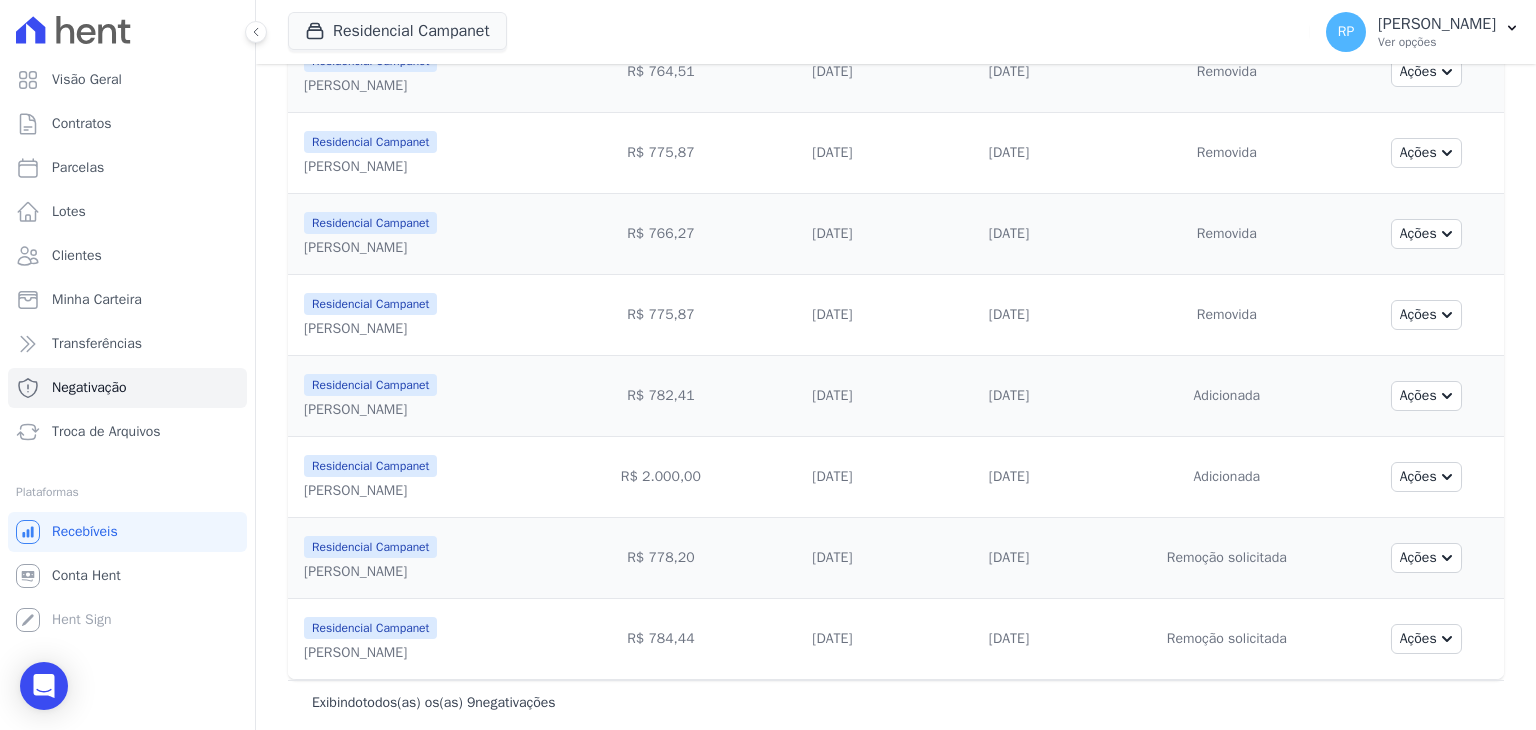 scroll, scrollTop: 371, scrollLeft: 0, axis: vertical 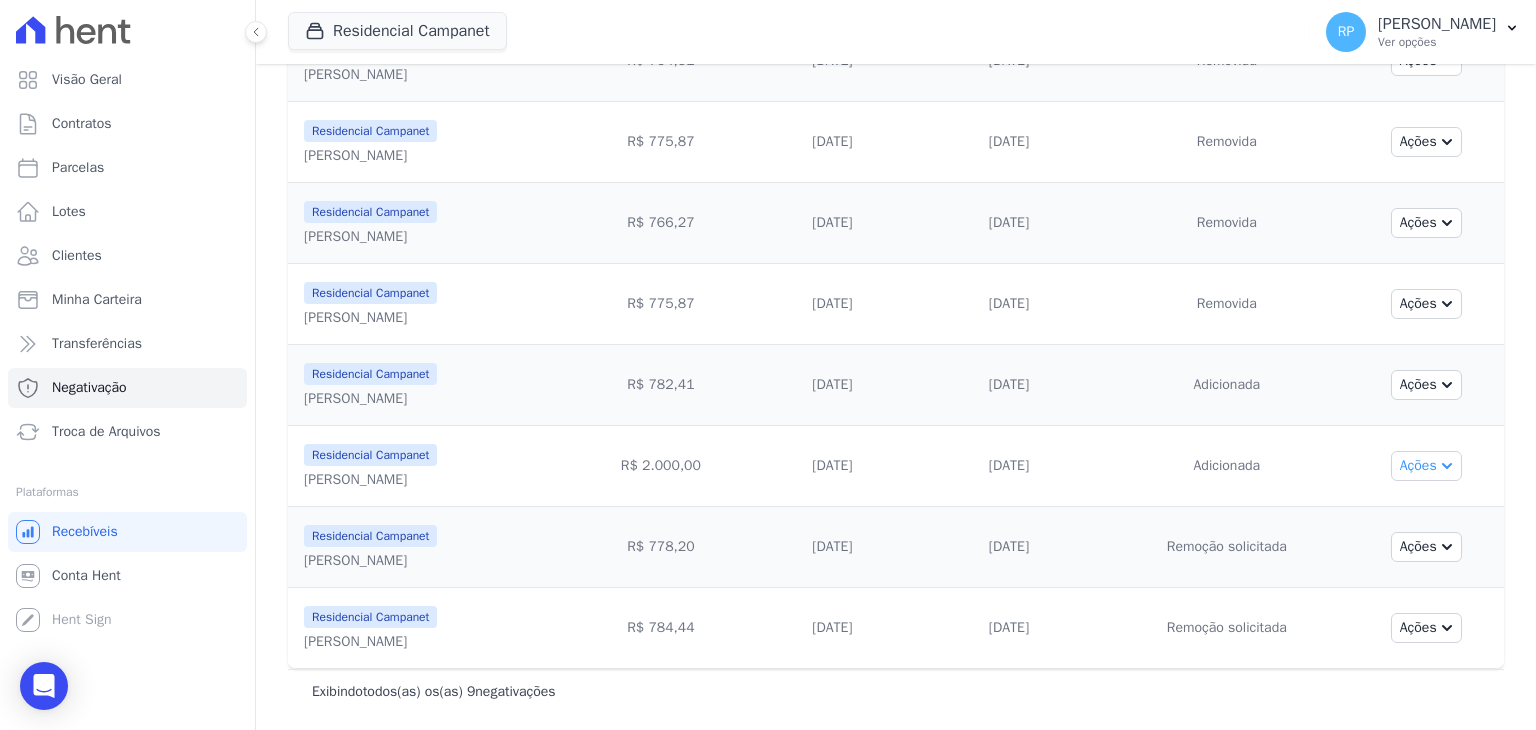 click 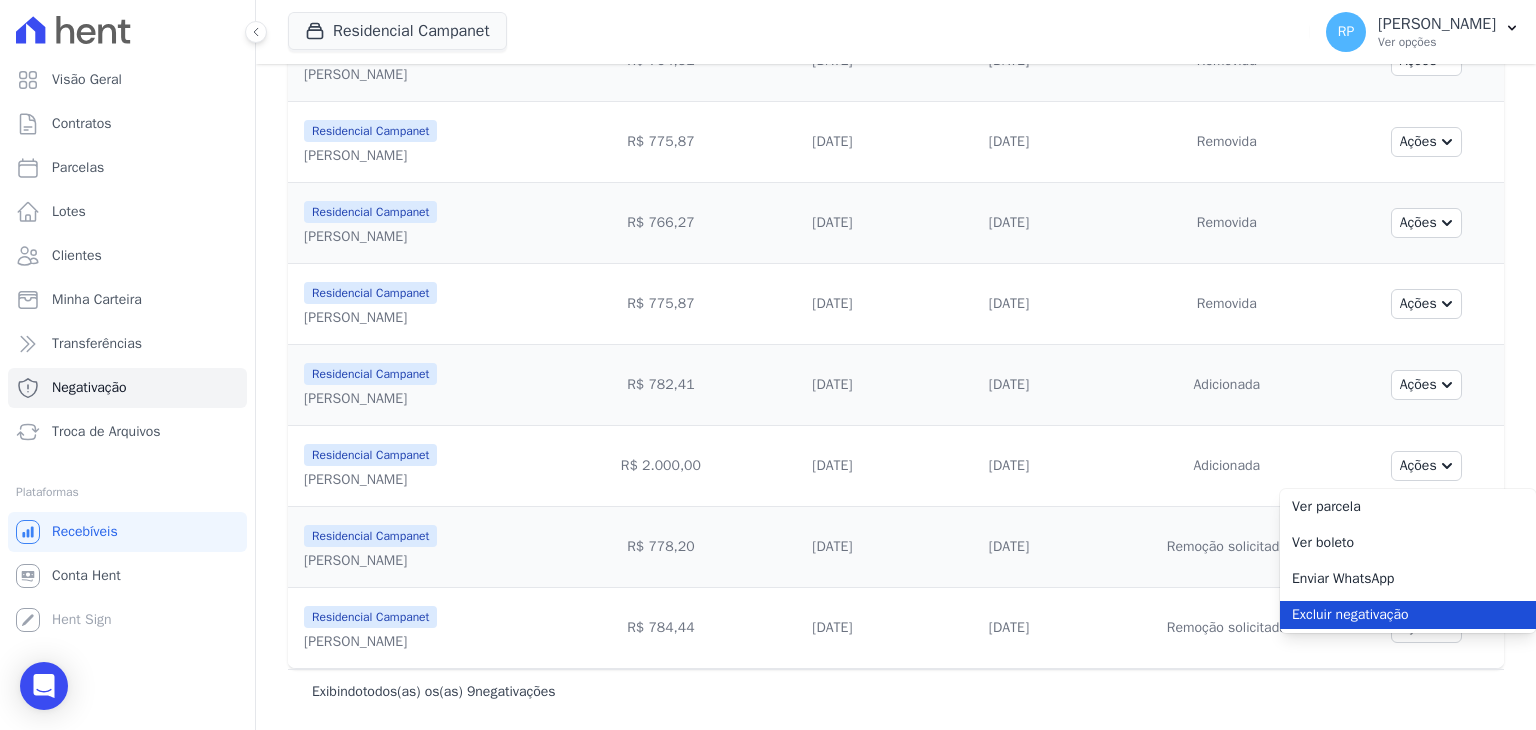 click on "Excluir negativação" at bounding box center (1408, 615) 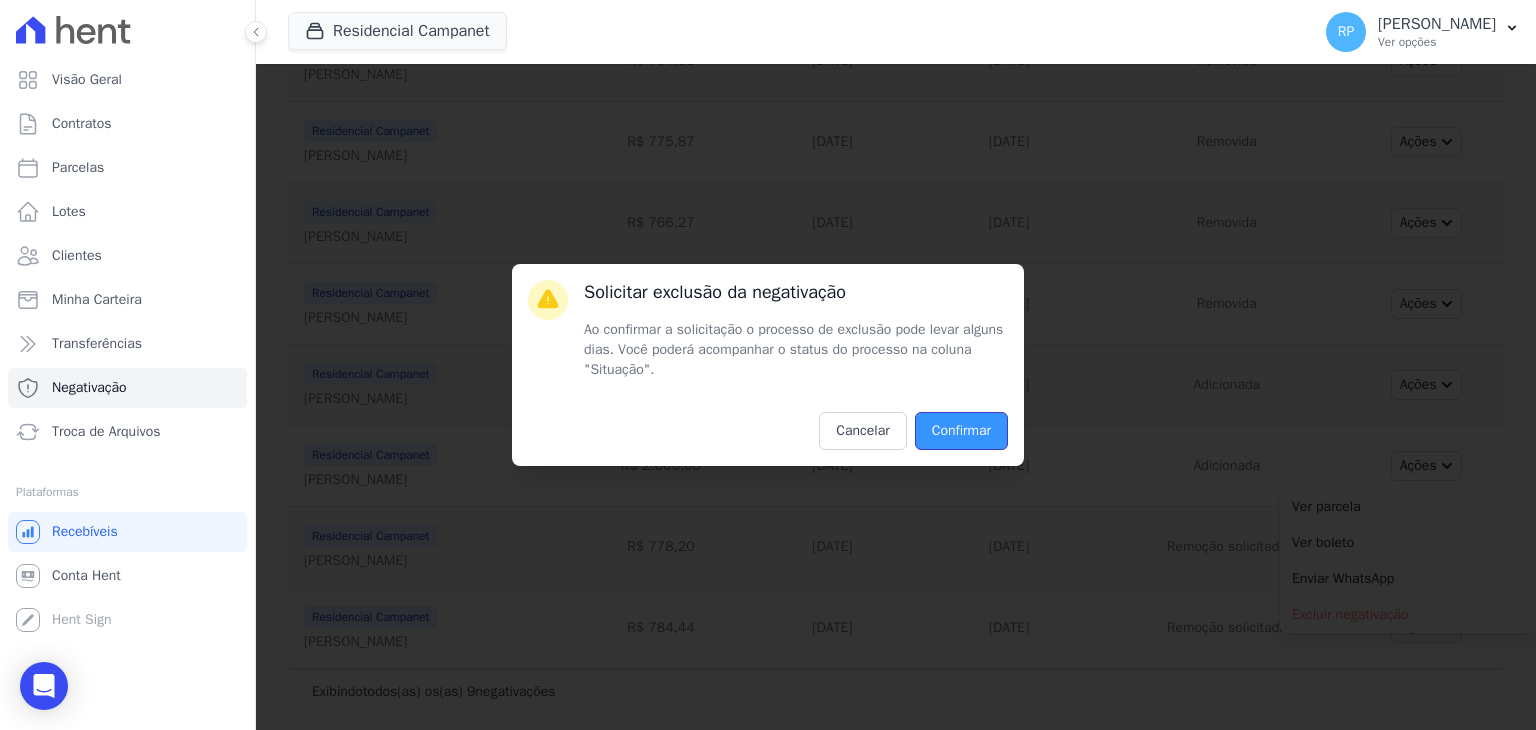 click on "Confirmar" at bounding box center (961, 431) 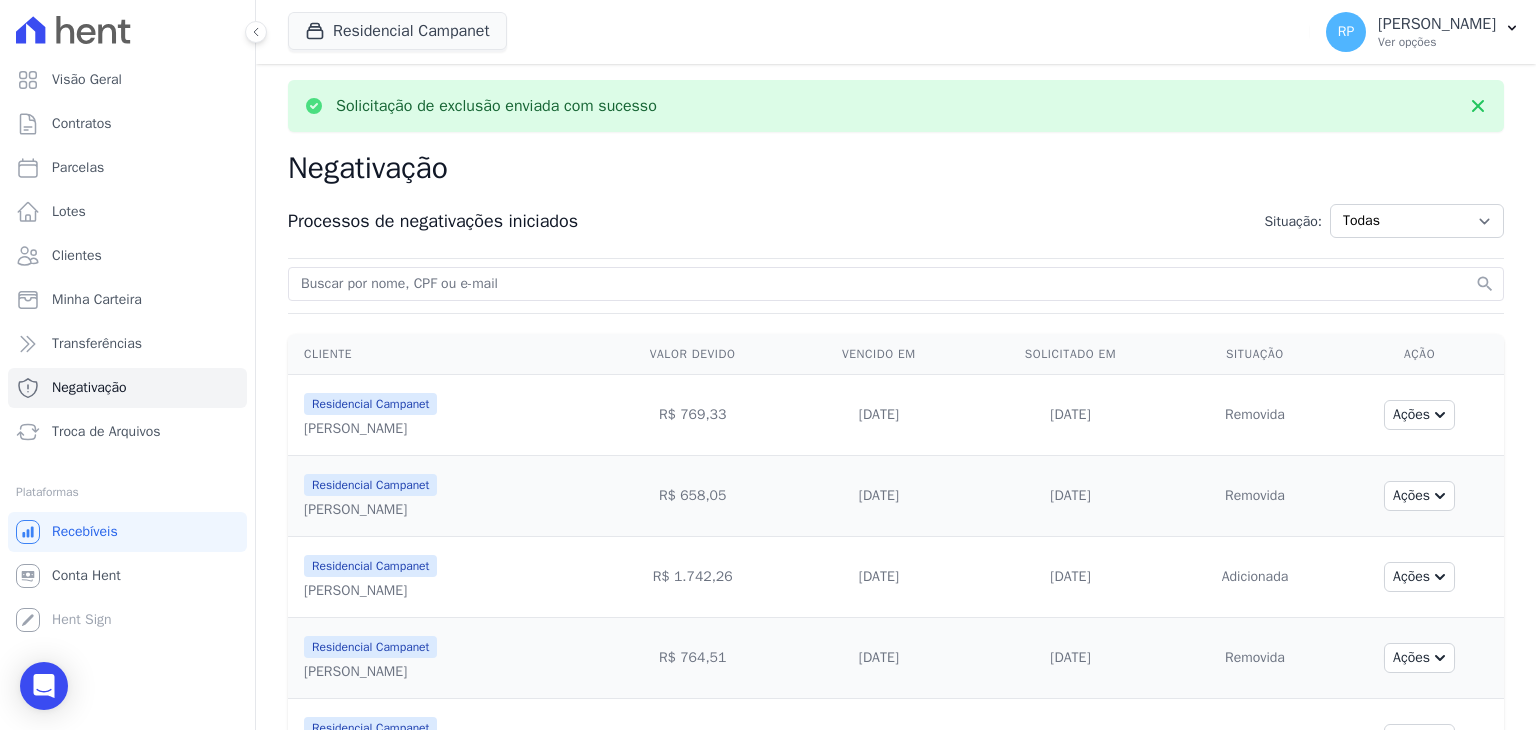 click at bounding box center [884, 284] 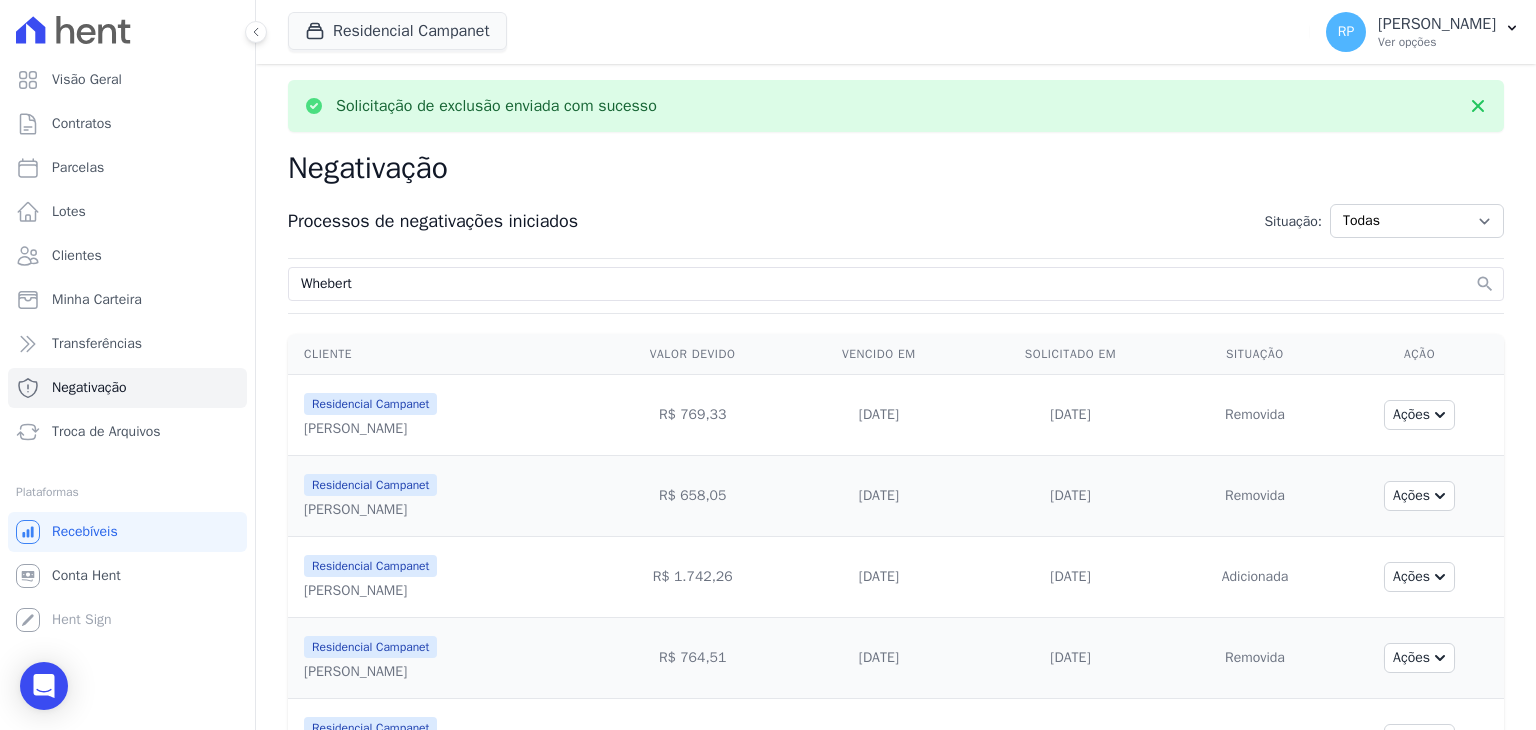 type on "Whebert" 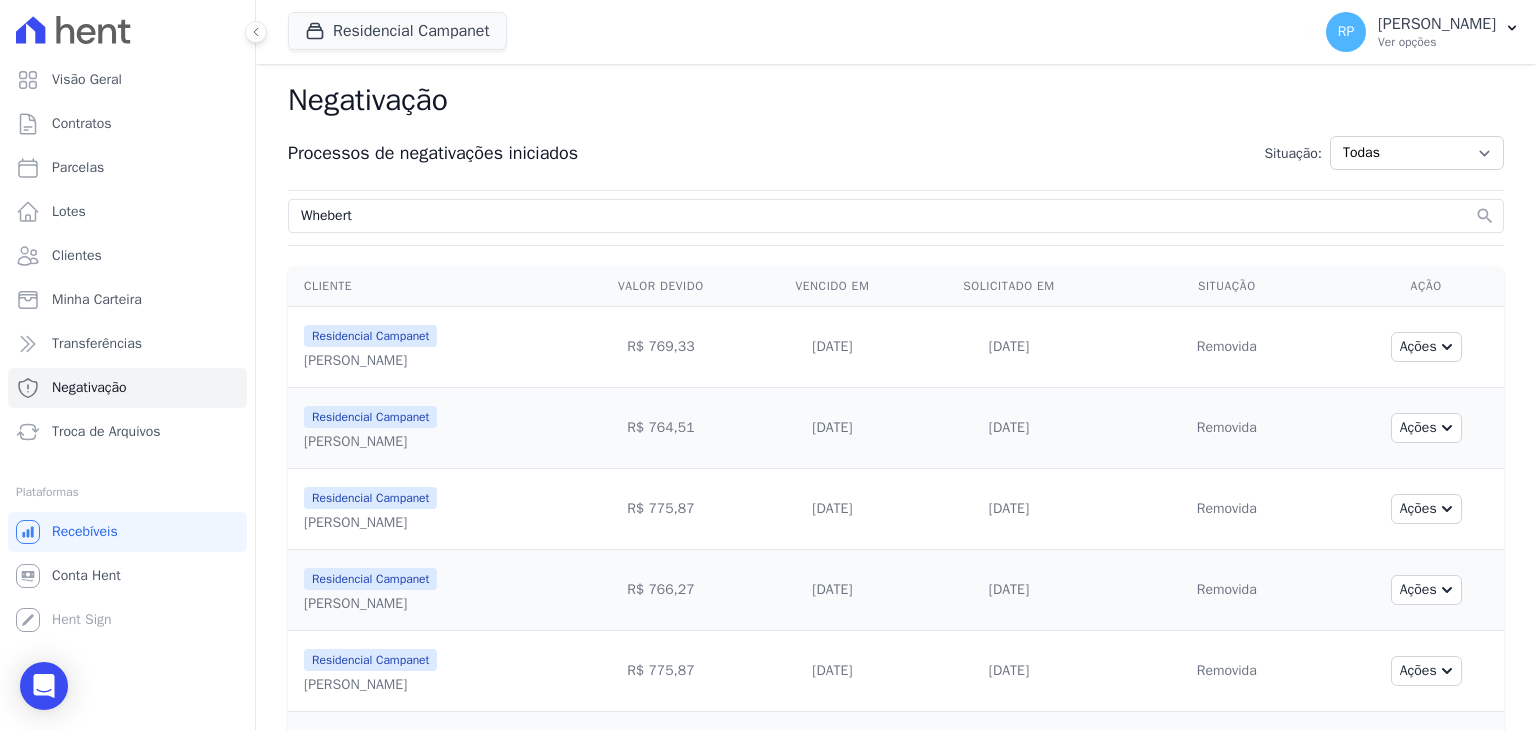 scroll, scrollTop: 371, scrollLeft: 0, axis: vertical 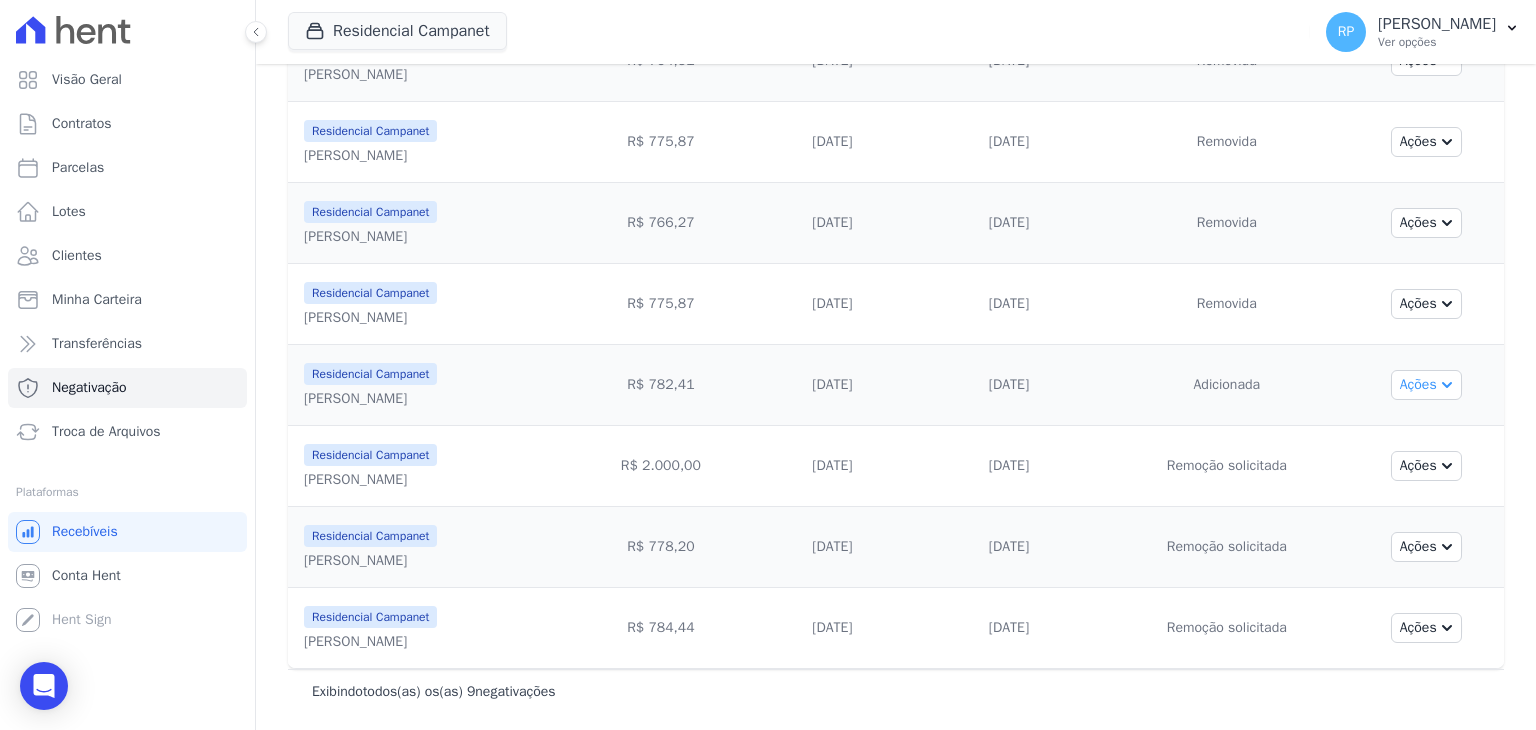 click on "Ações" at bounding box center (1426, 385) 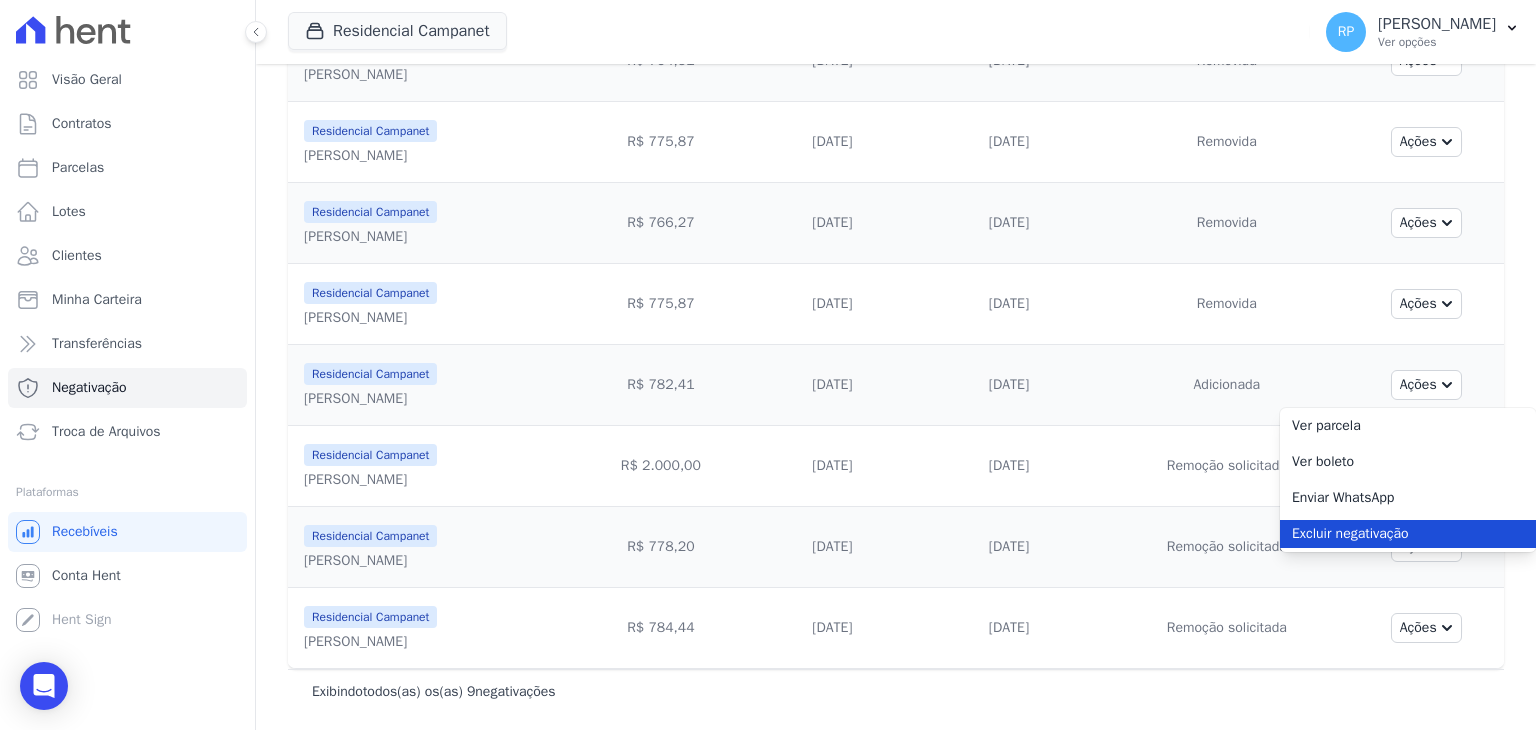 click on "Excluir negativação" at bounding box center [1408, 534] 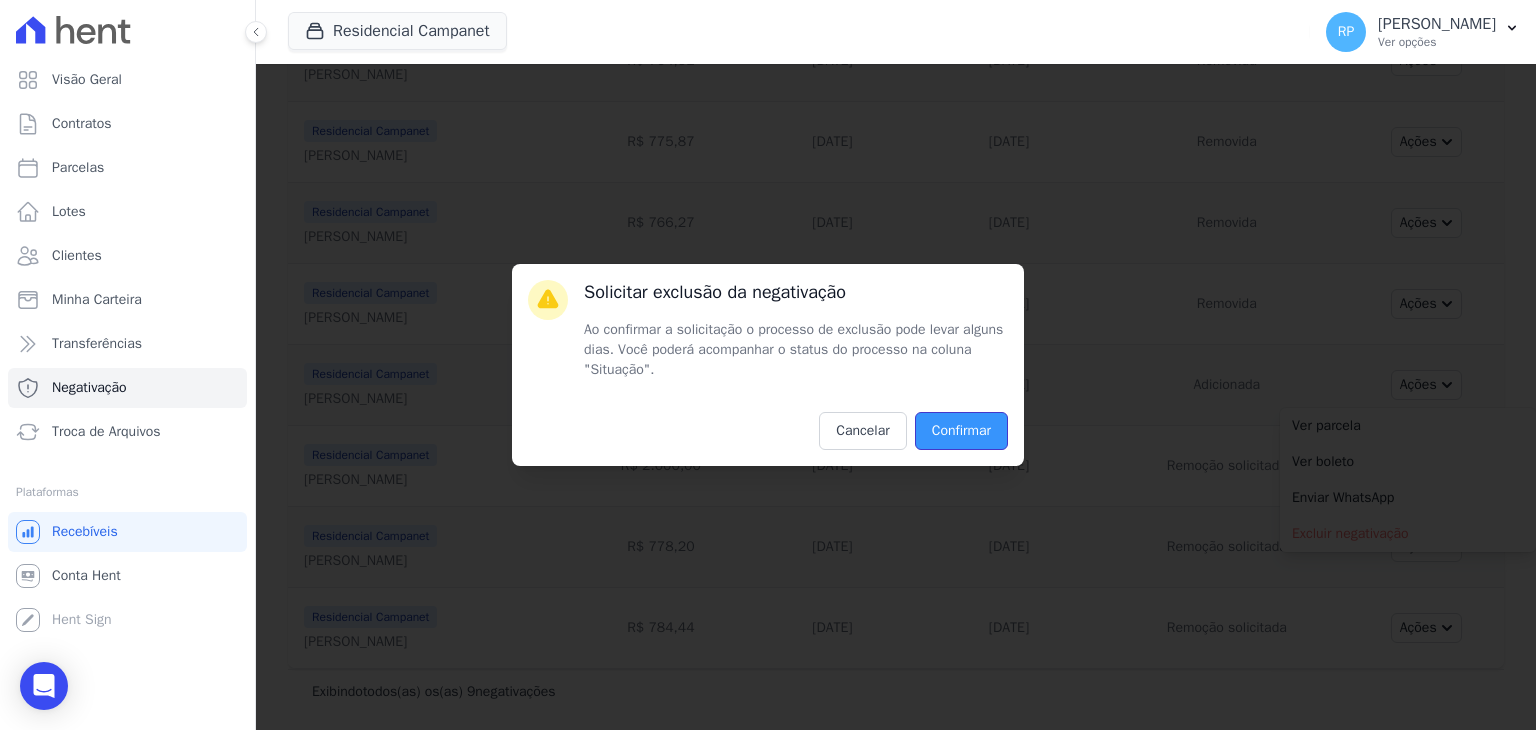 click on "Confirmar" at bounding box center (961, 431) 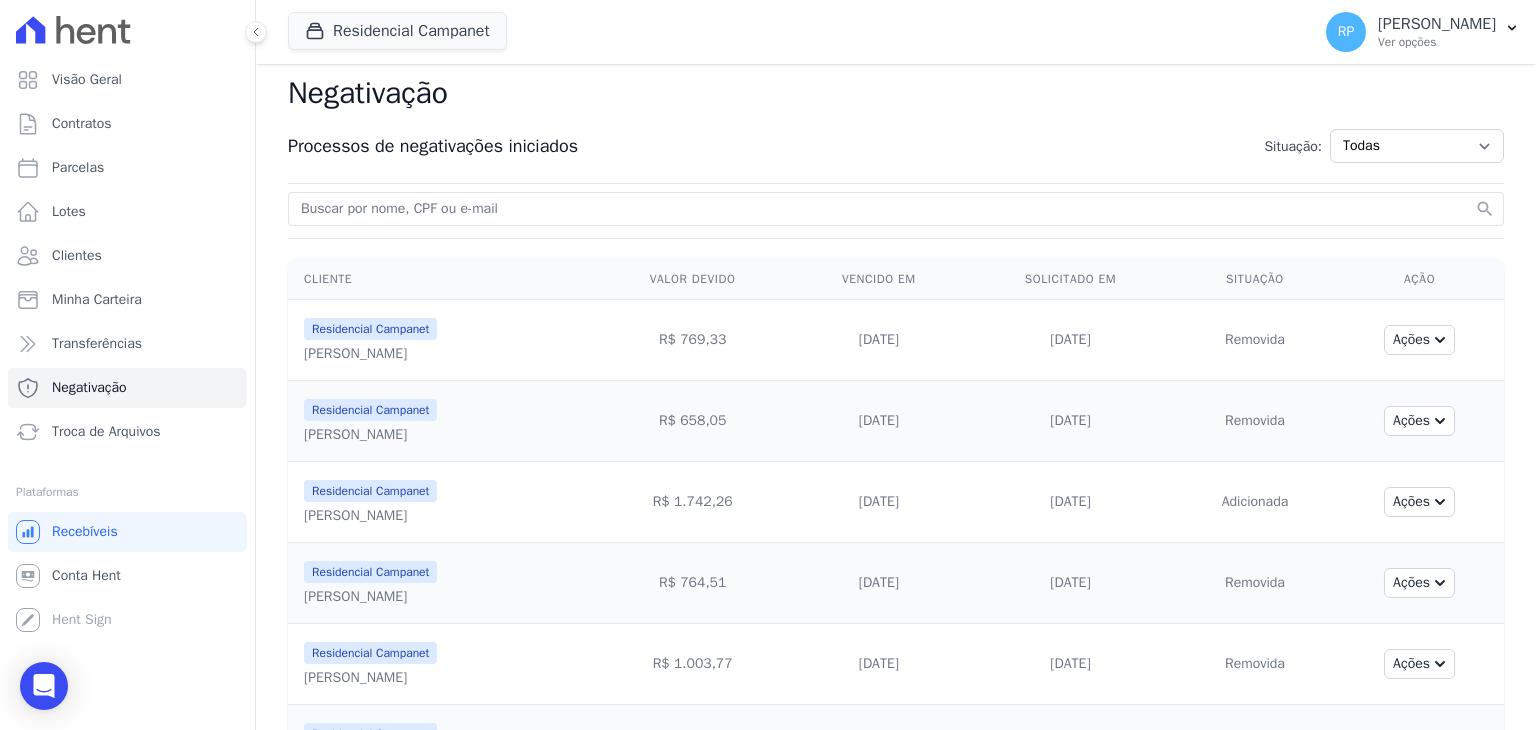 scroll, scrollTop: 0, scrollLeft: 0, axis: both 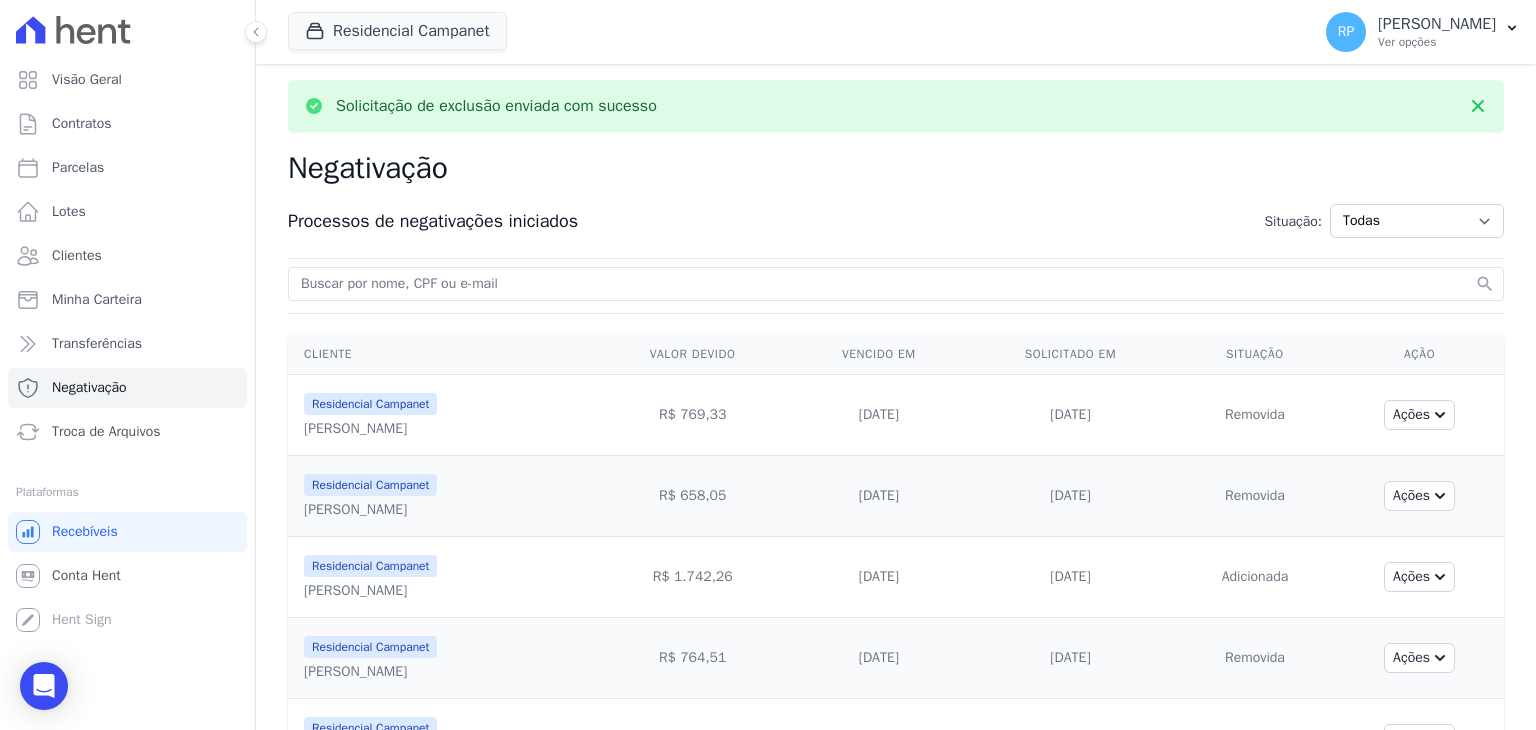 click at bounding box center (884, 284) 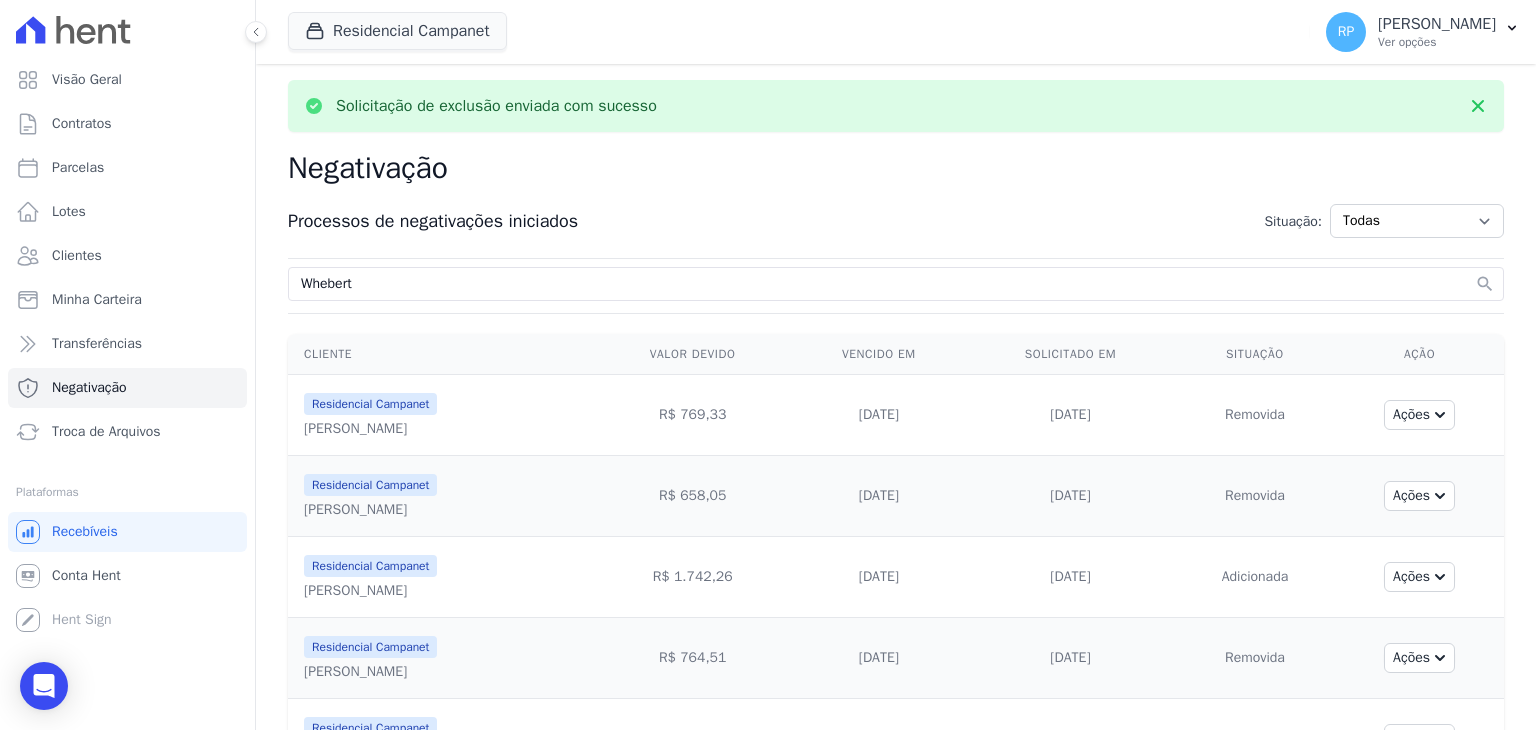 type on "Whebert" 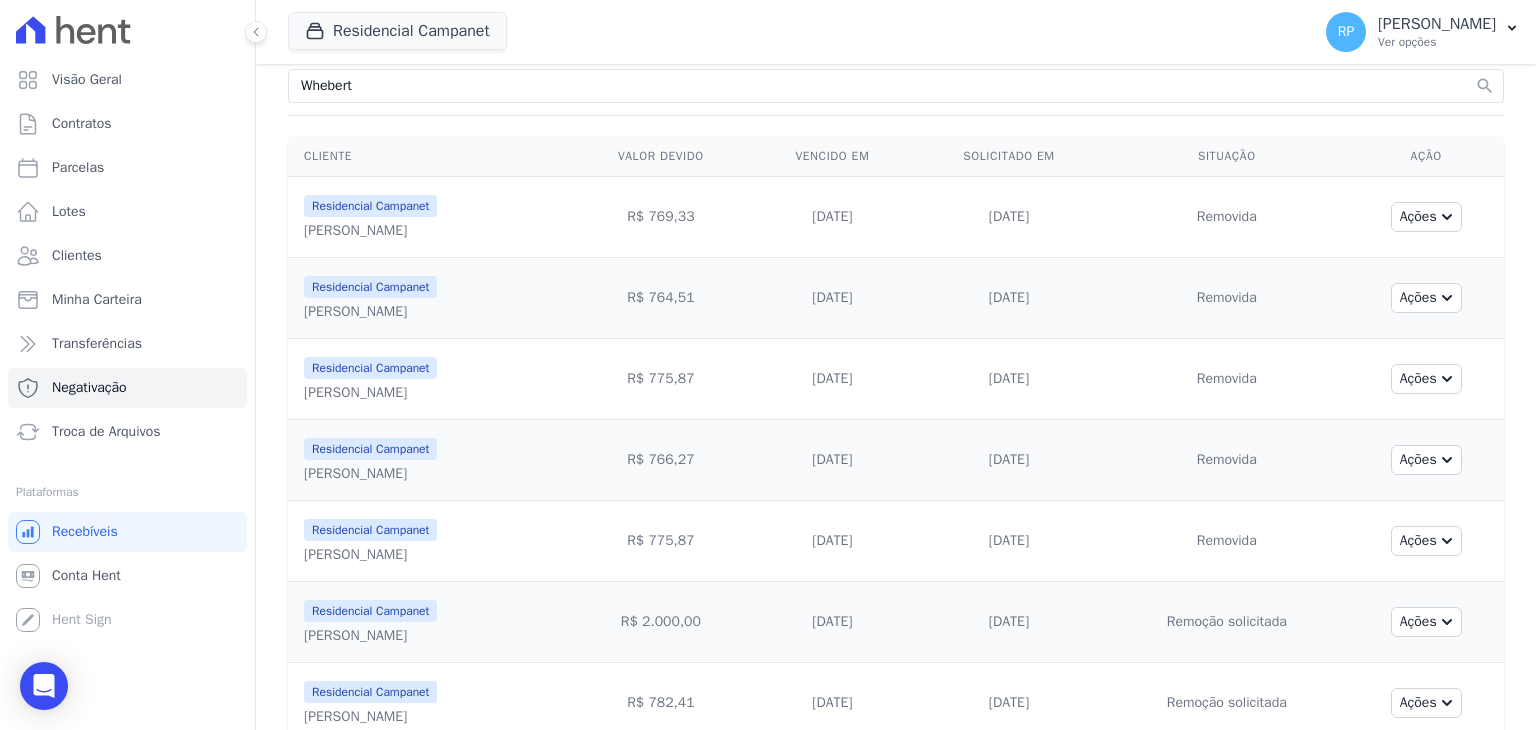 scroll, scrollTop: 0, scrollLeft: 0, axis: both 